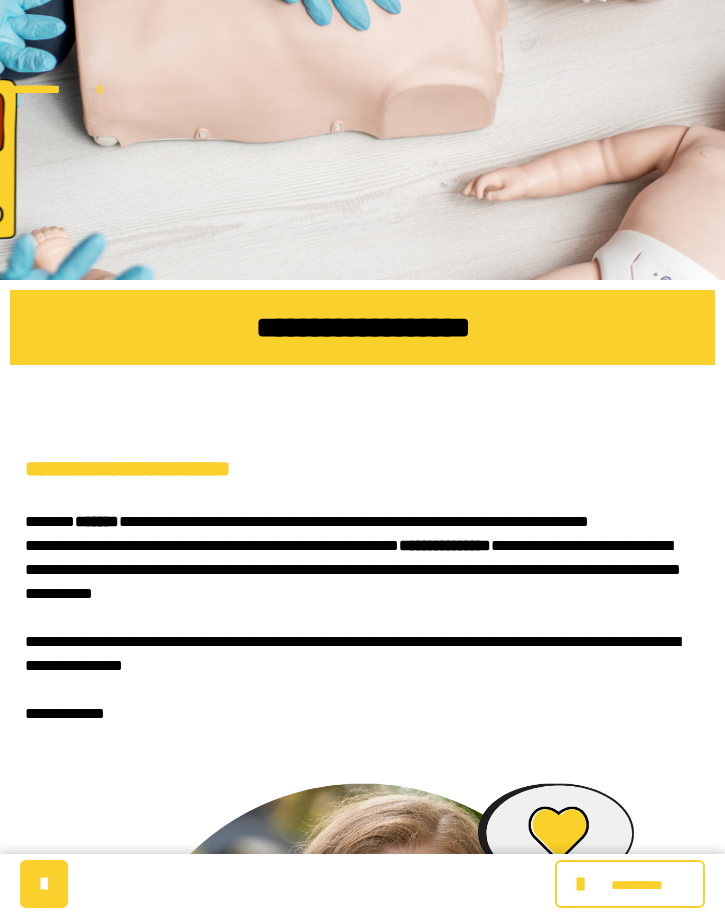 scroll, scrollTop: 0, scrollLeft: 0, axis: both 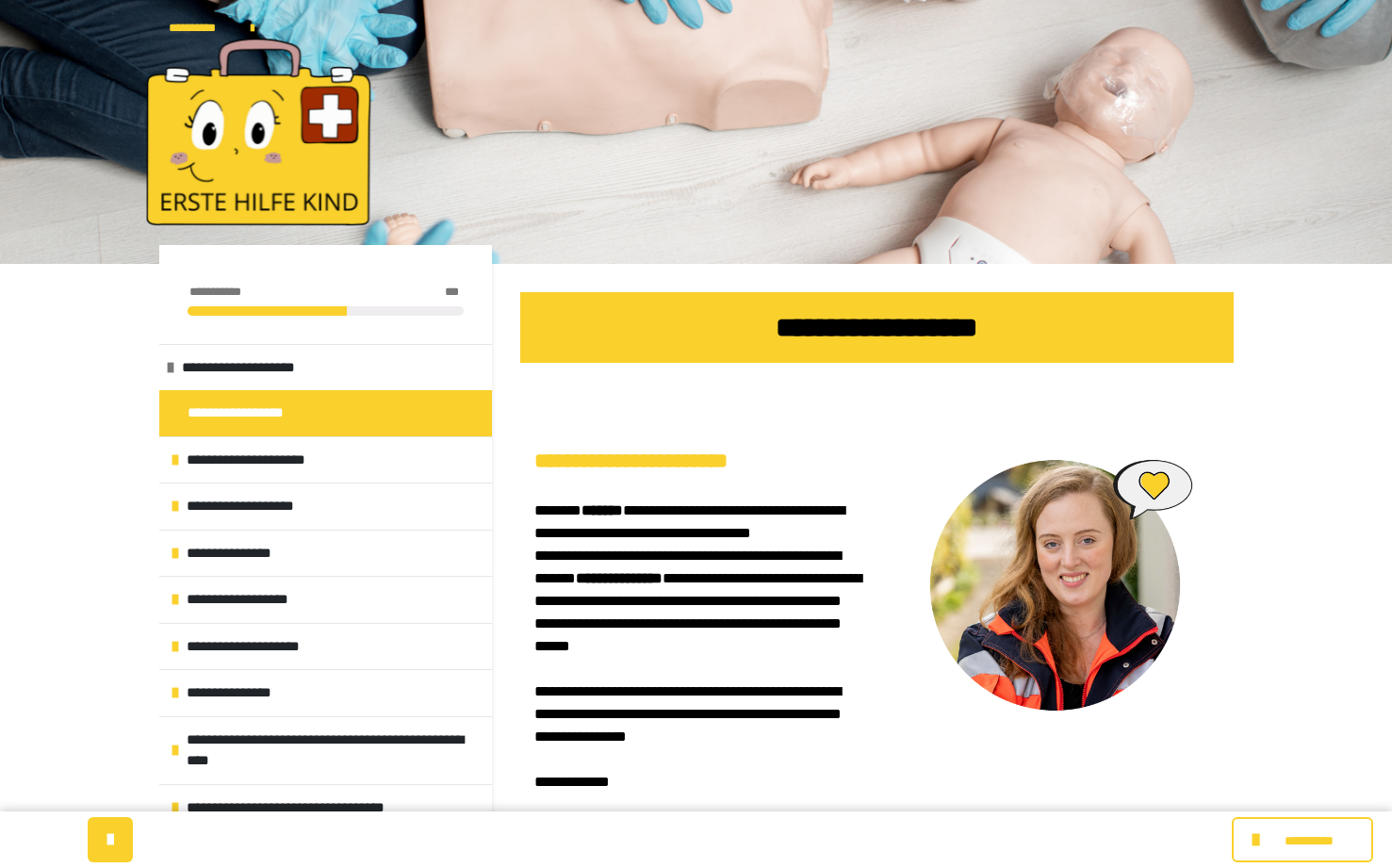 drag, startPoint x: 855, startPoint y: 8, endPoint x: 832, endPoint y: 424, distance: 416.6353 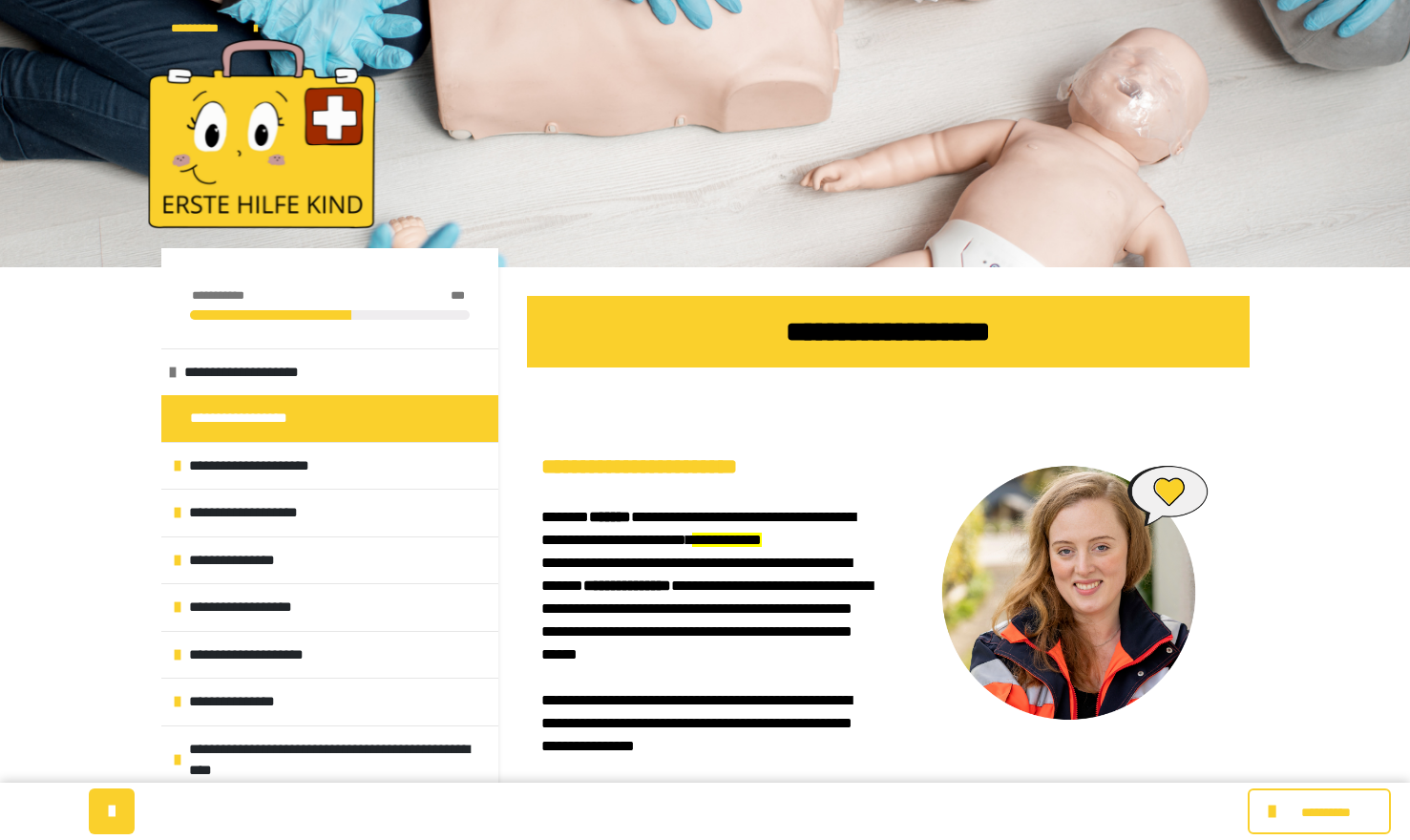 click at bounding box center (1068, 593) 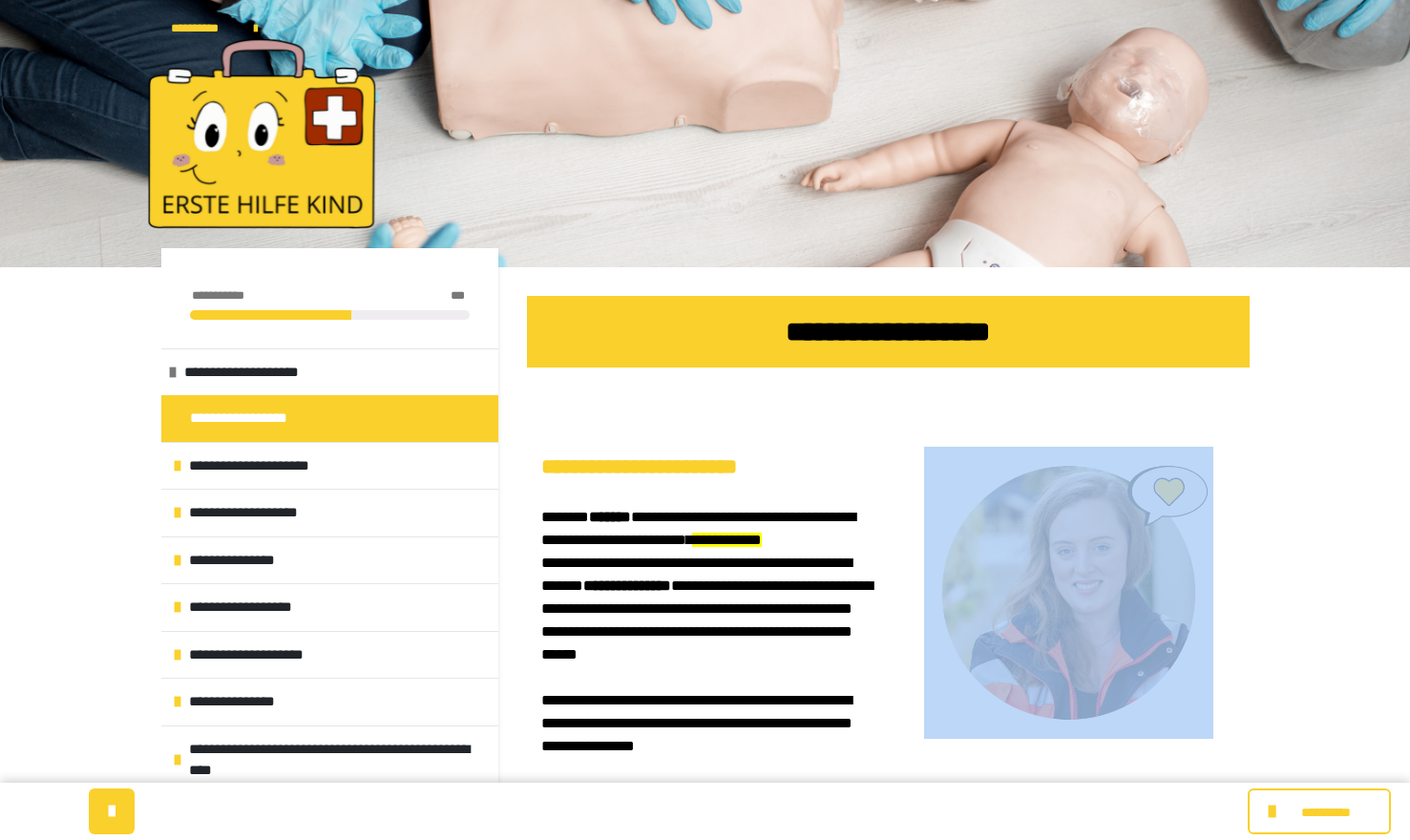 click at bounding box center (1068, 593) 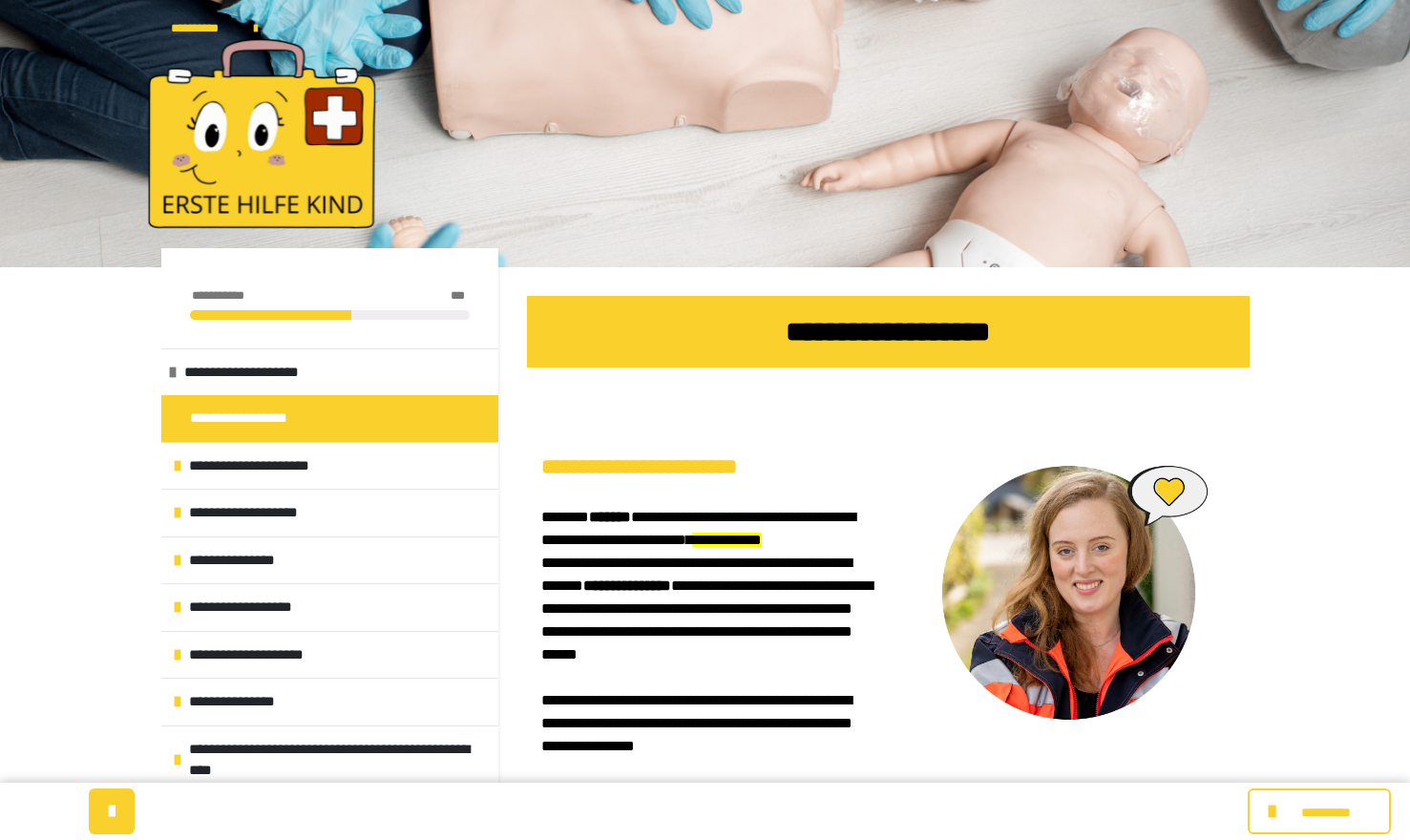 drag, startPoint x: 909, startPoint y: 471, endPoint x: 753, endPoint y: 393, distance: 174.4133 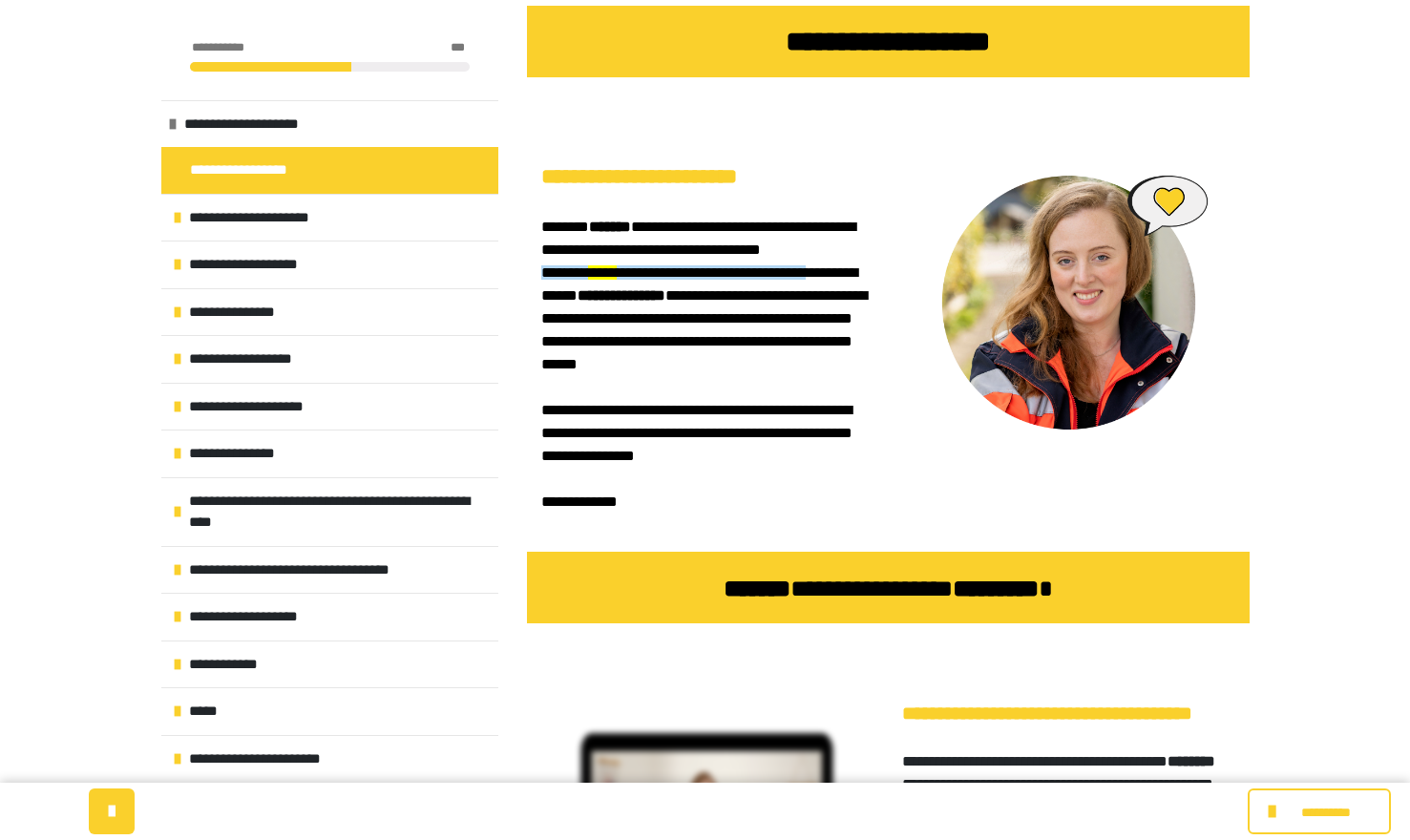 scroll, scrollTop: 291, scrollLeft: 0, axis: vertical 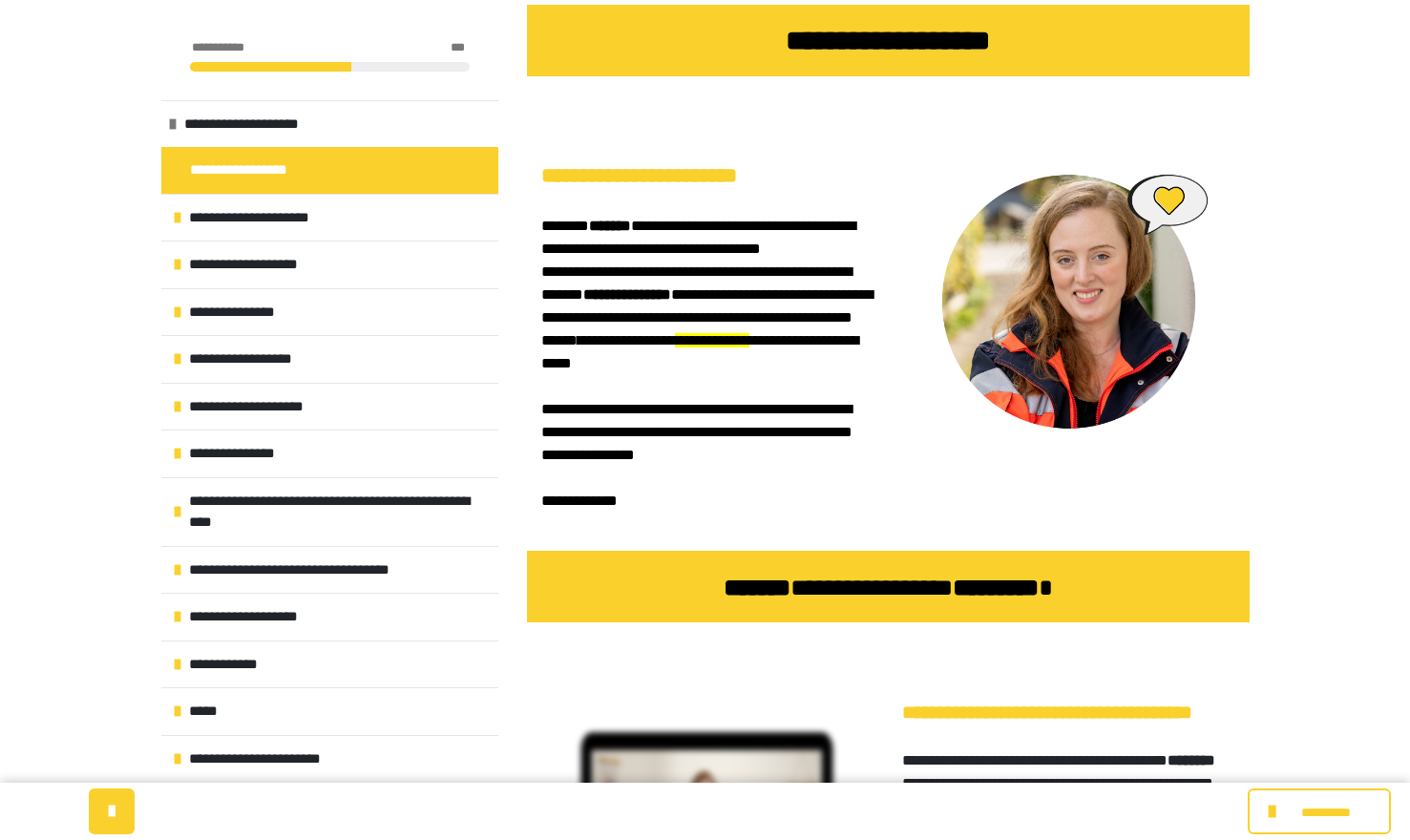 click on "**********" at bounding box center [705, 1415] 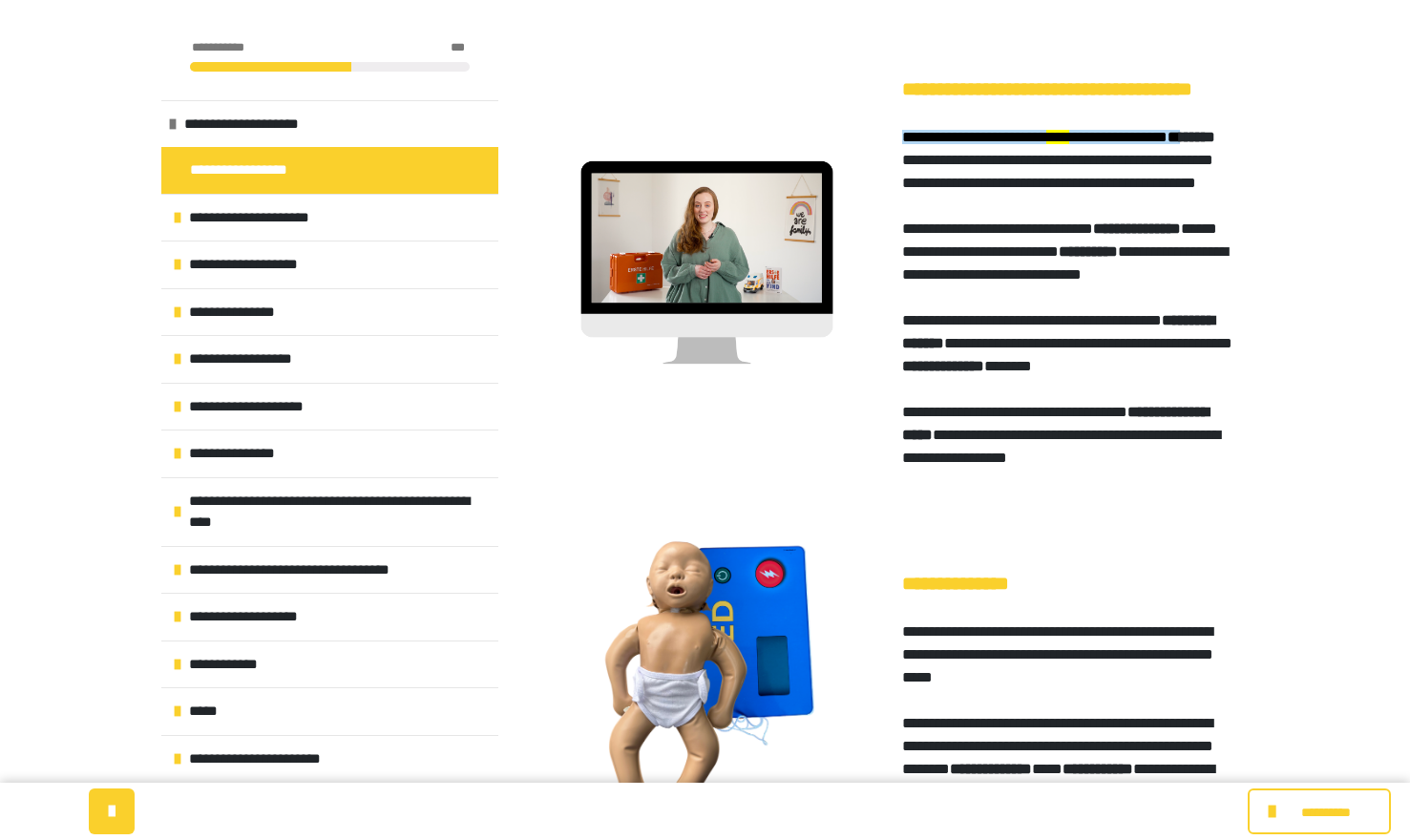 scroll, scrollTop: 915, scrollLeft: 0, axis: vertical 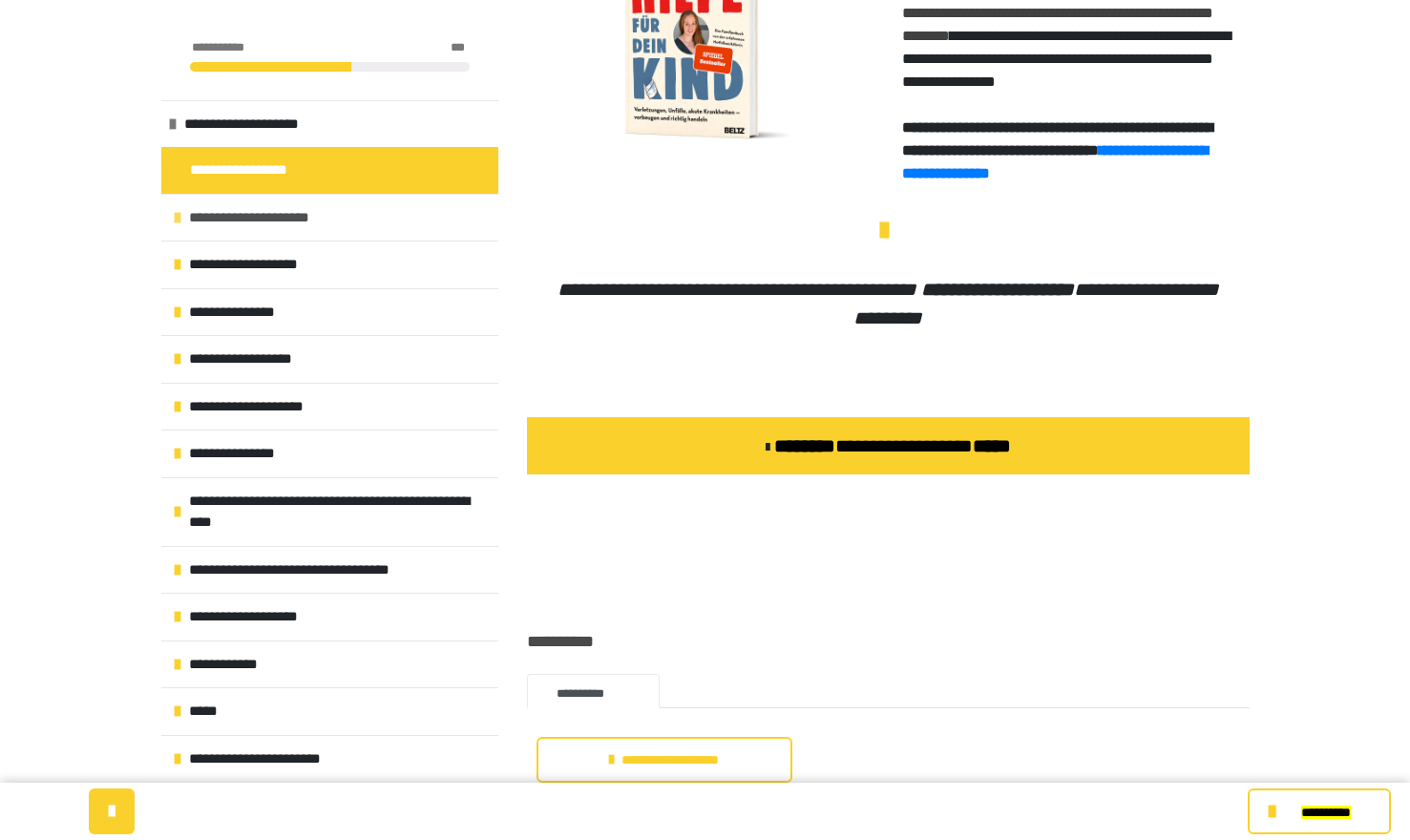 click on "**********" at bounding box center (258, 218) 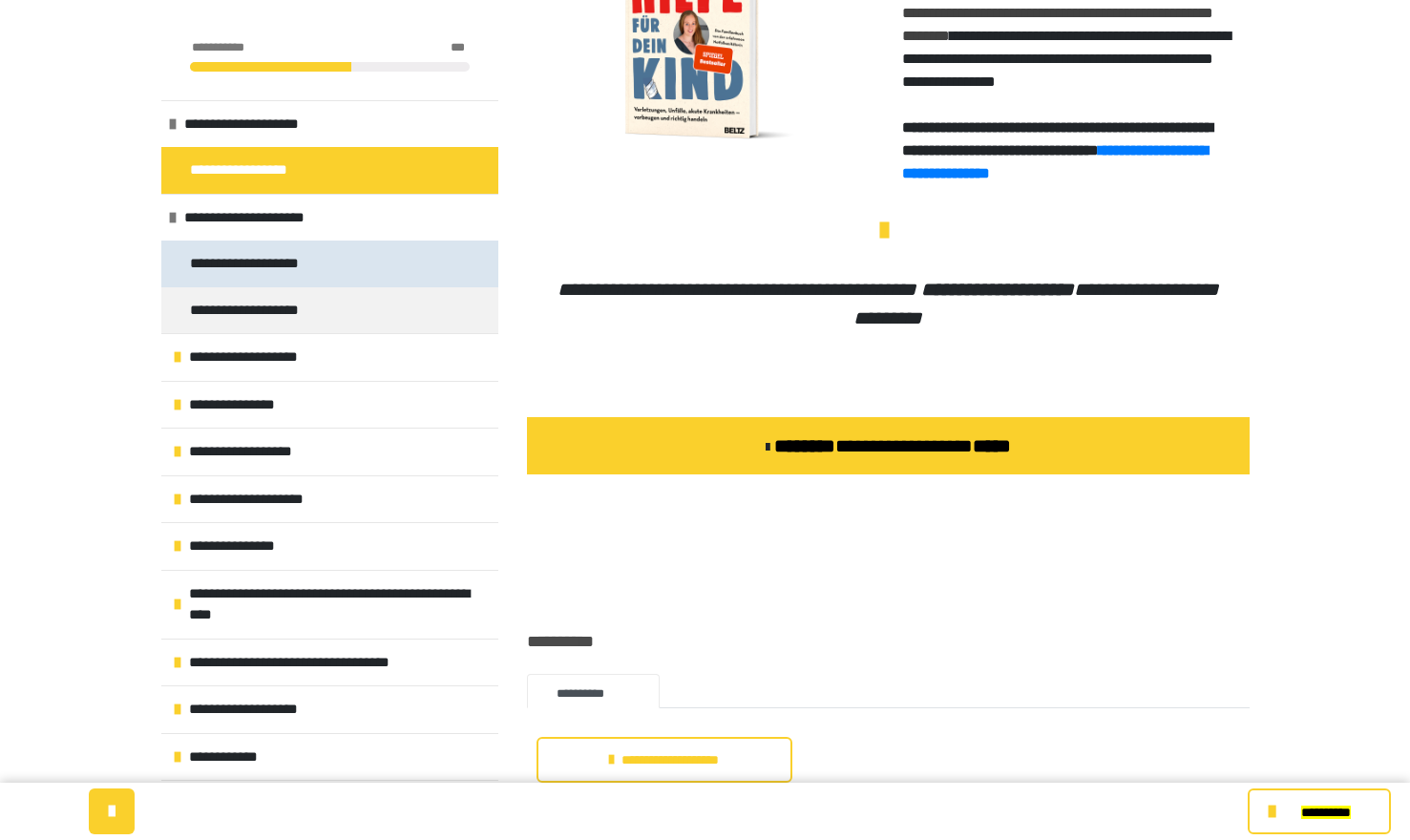click on "**********" at bounding box center (251, 263) 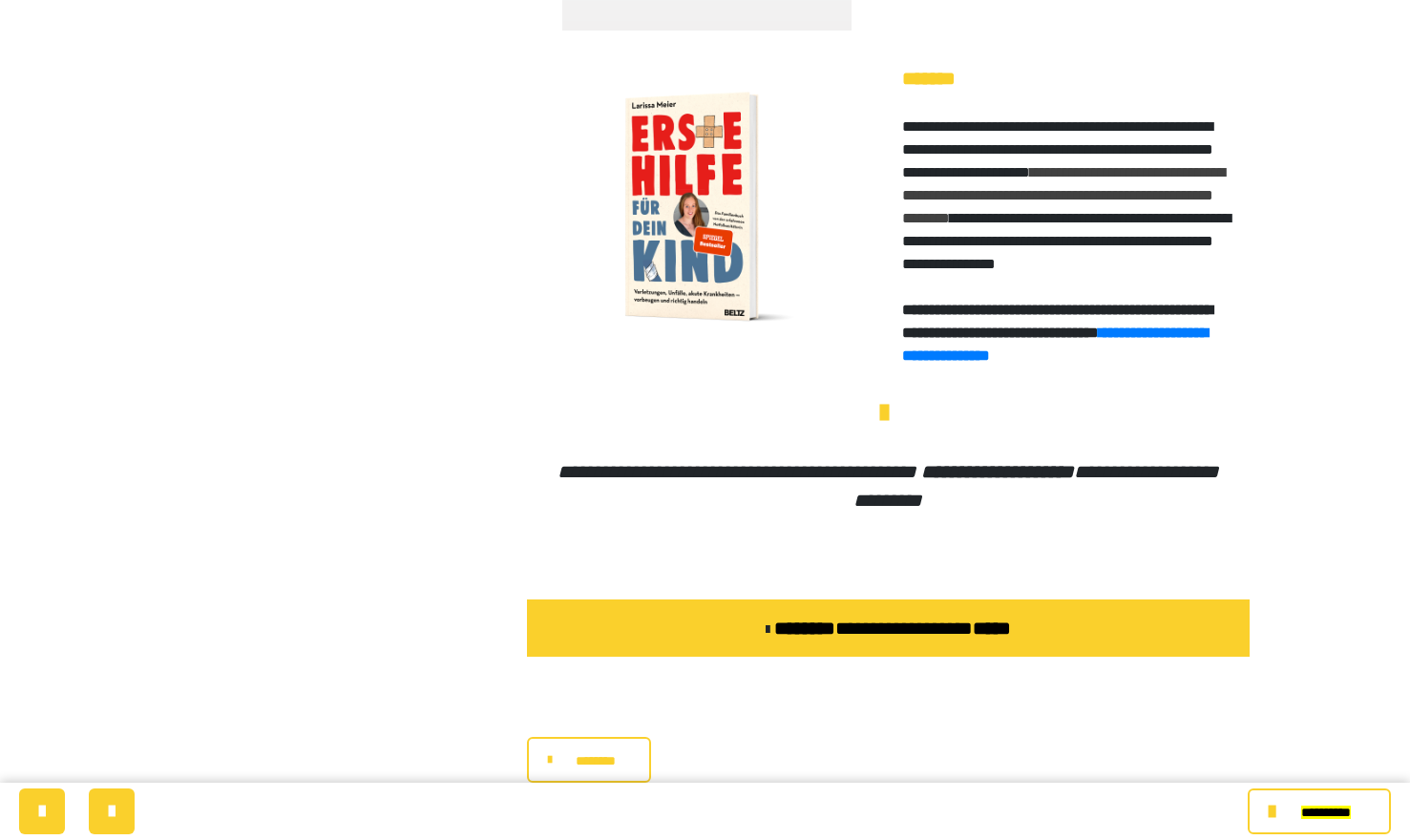 scroll, scrollTop: 0, scrollLeft: 0, axis: both 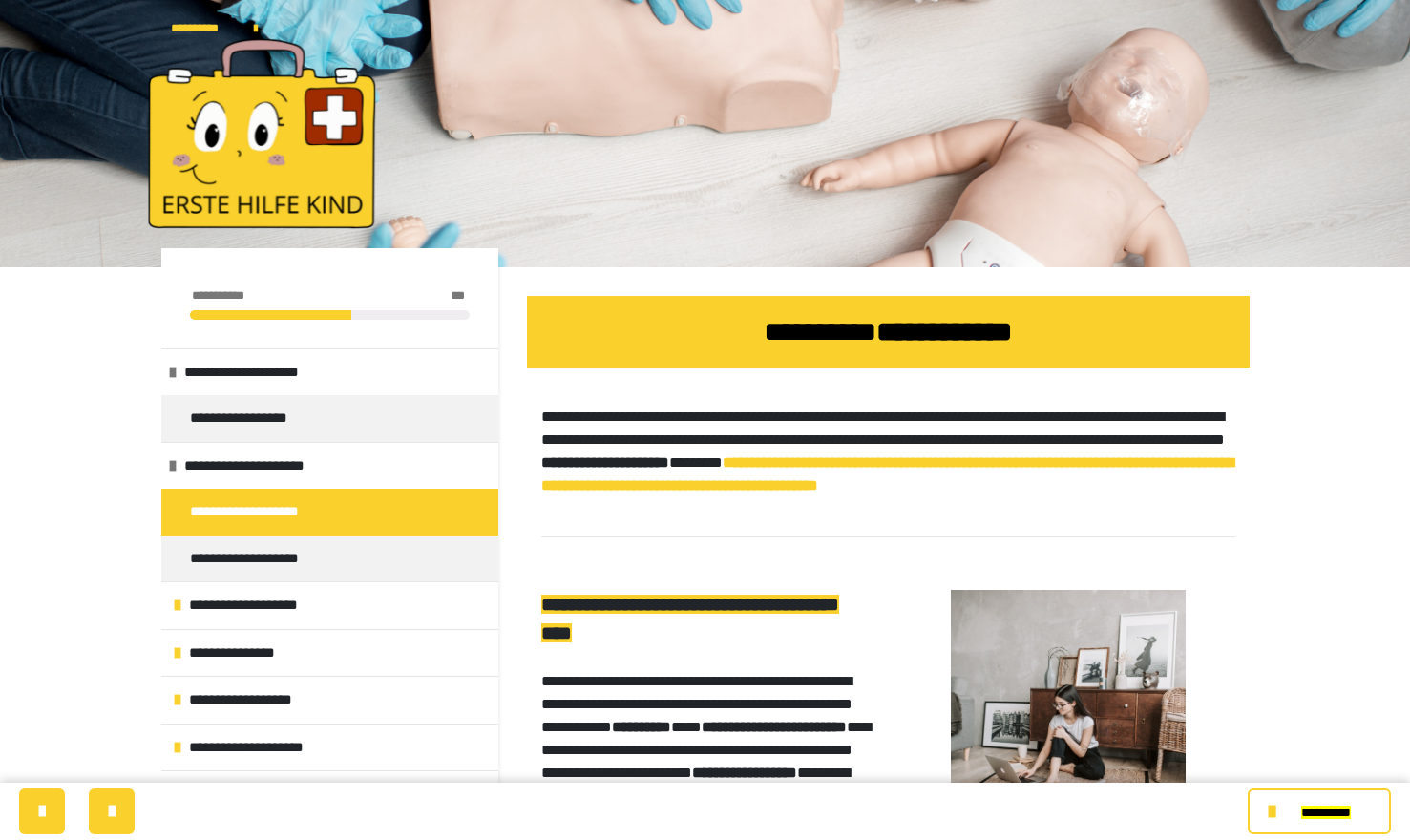 click on "**********" at bounding box center [705, 1036] 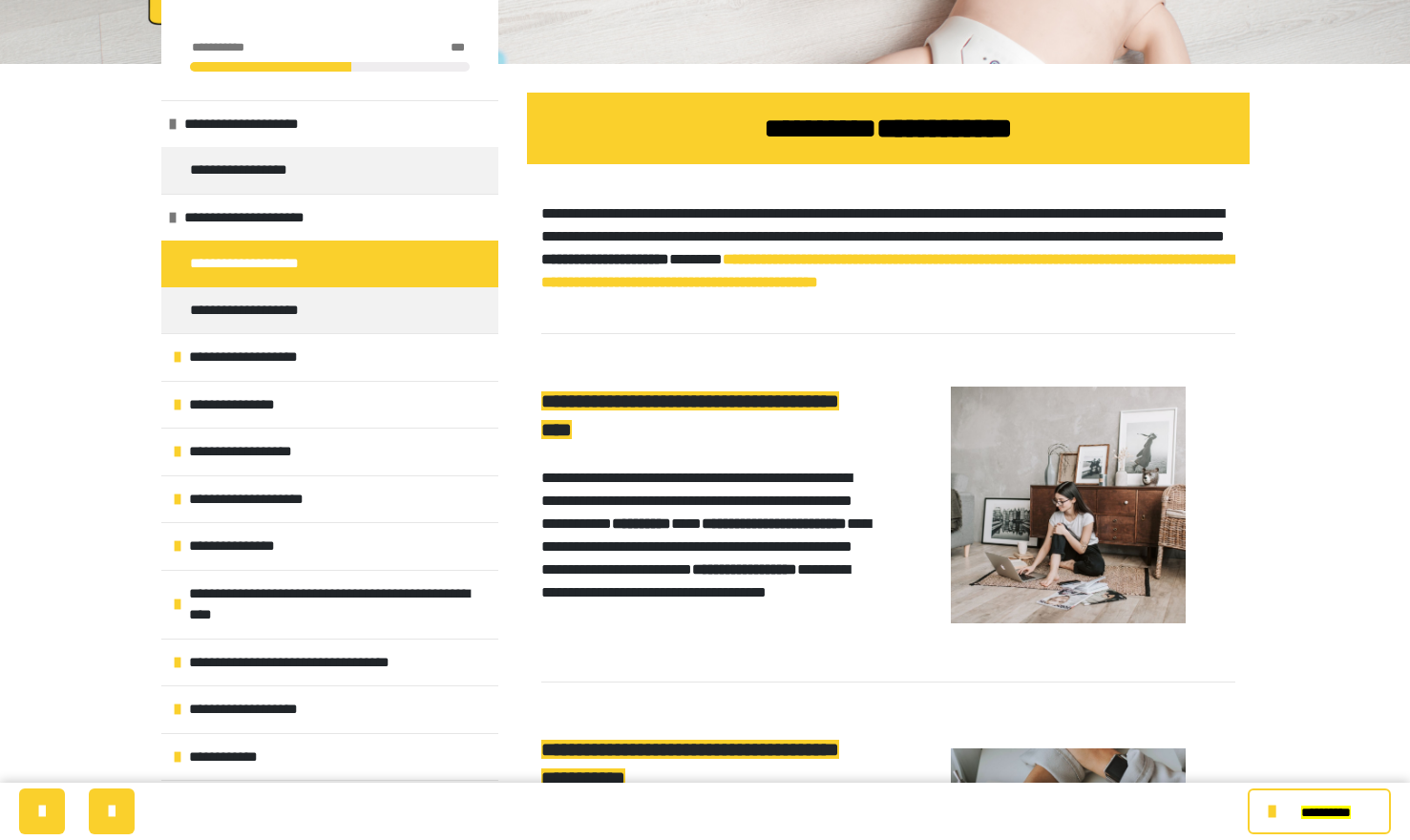 scroll, scrollTop: 180, scrollLeft: 0, axis: vertical 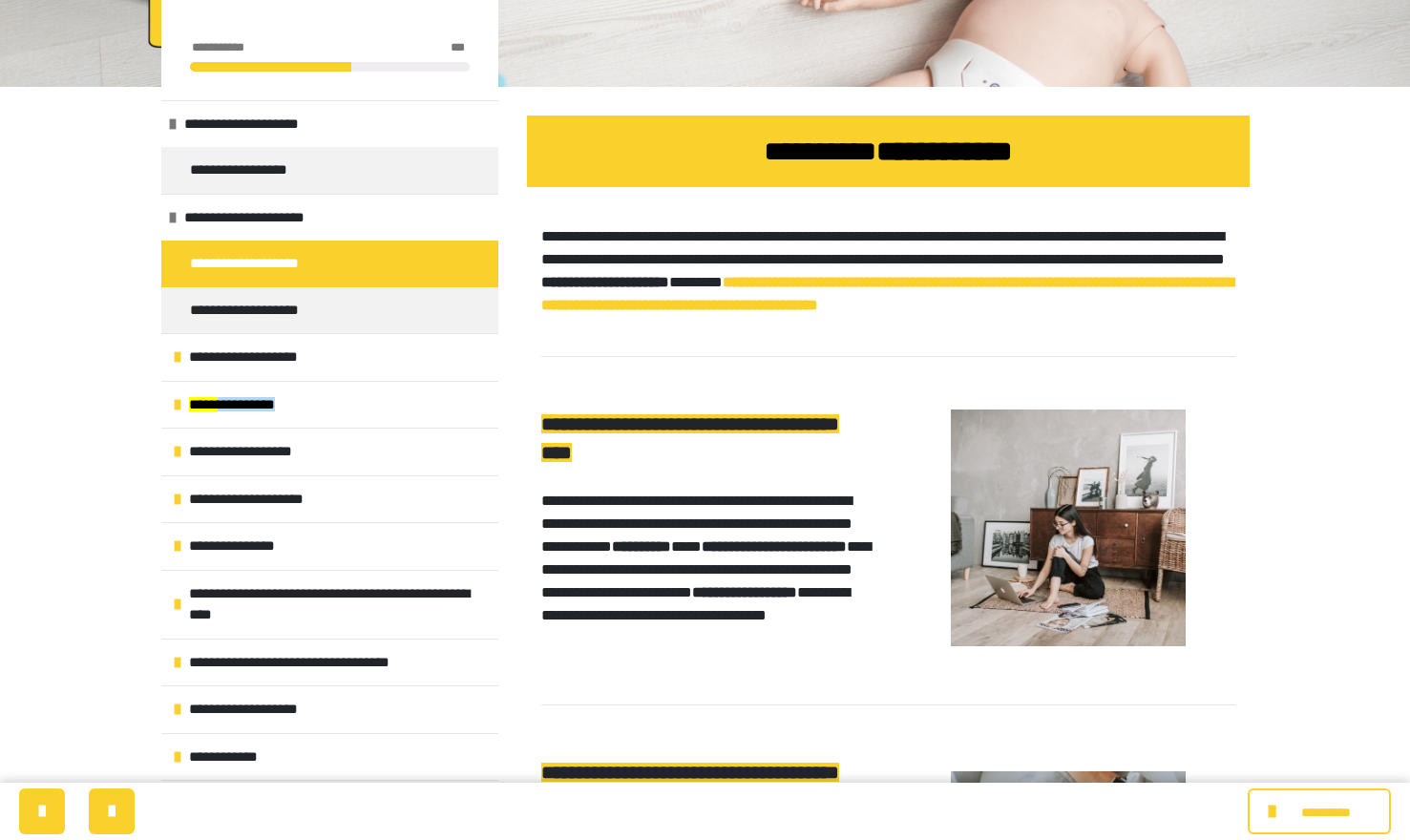 click on "**********" at bounding box center [888, 151] 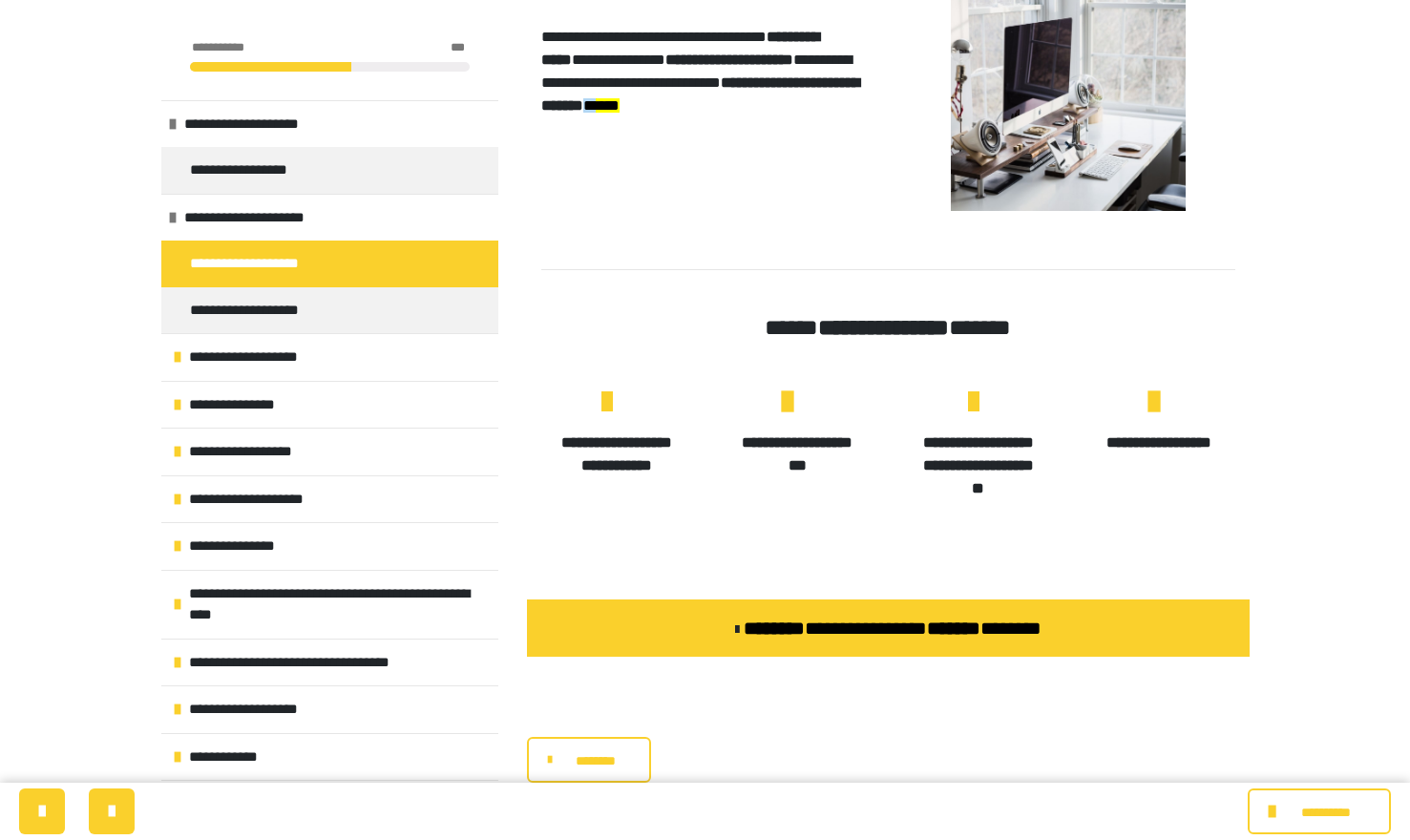 scroll, scrollTop: 1395, scrollLeft: 0, axis: vertical 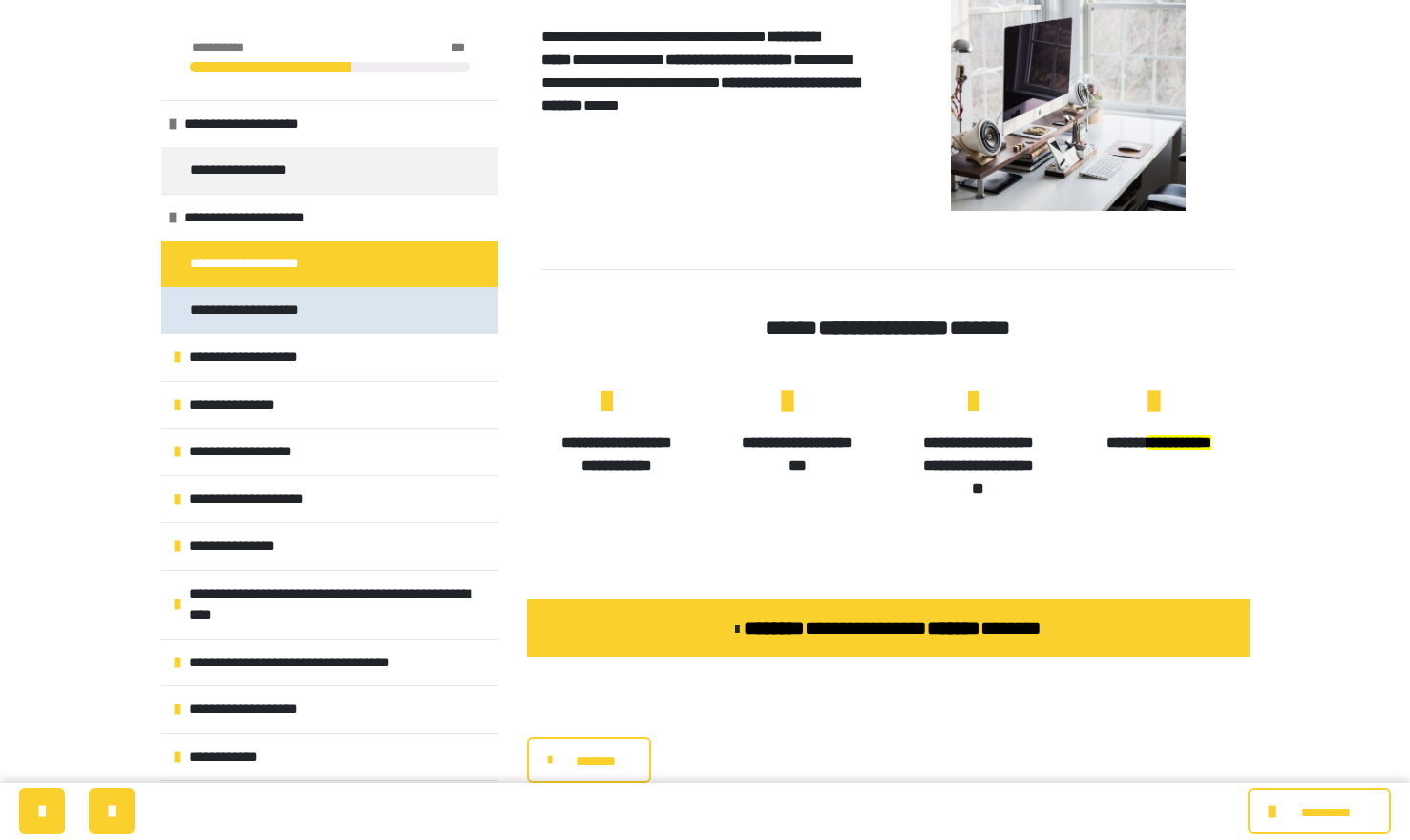 click on "**********" at bounding box center (258, 310) 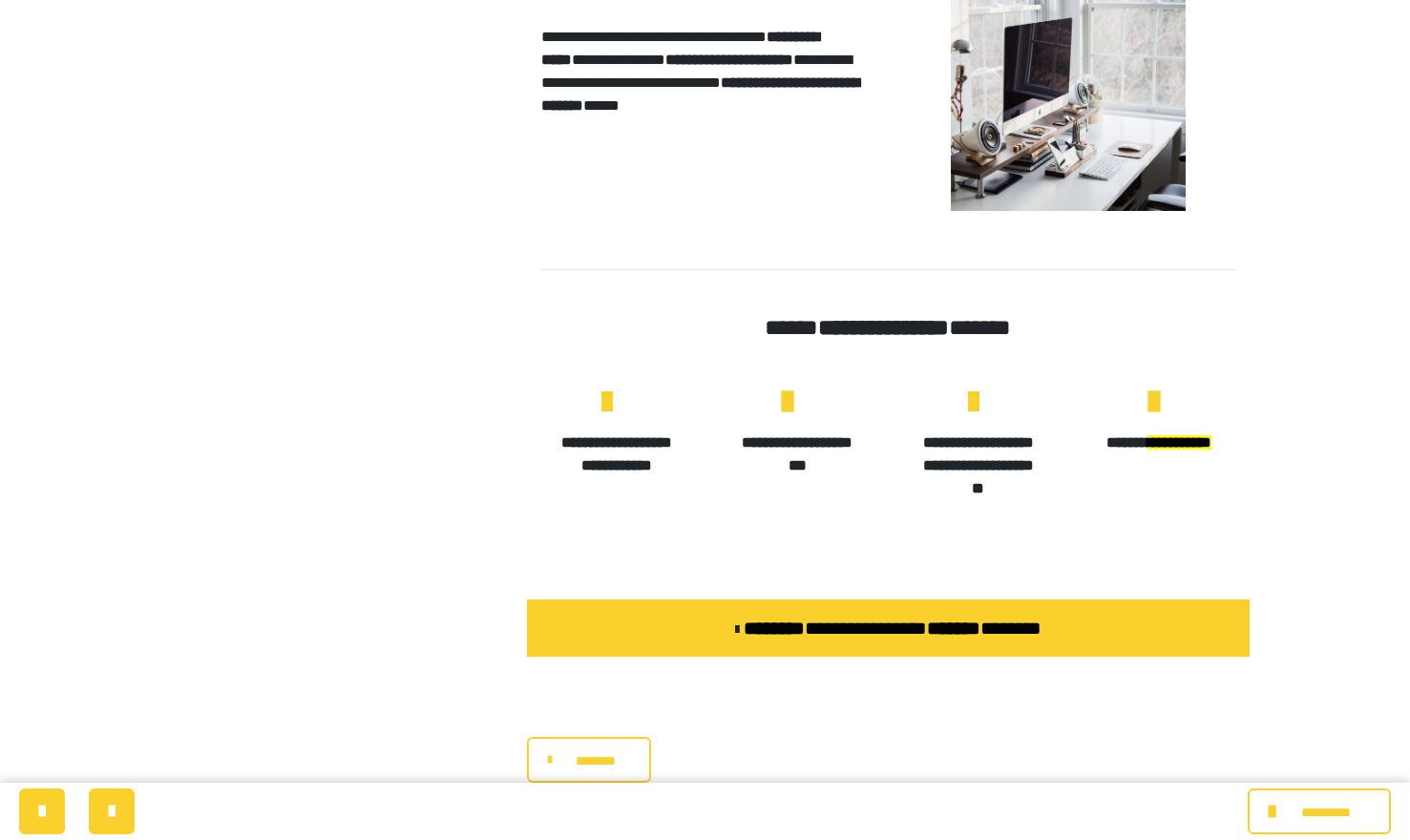 scroll, scrollTop: 0, scrollLeft: 0, axis: both 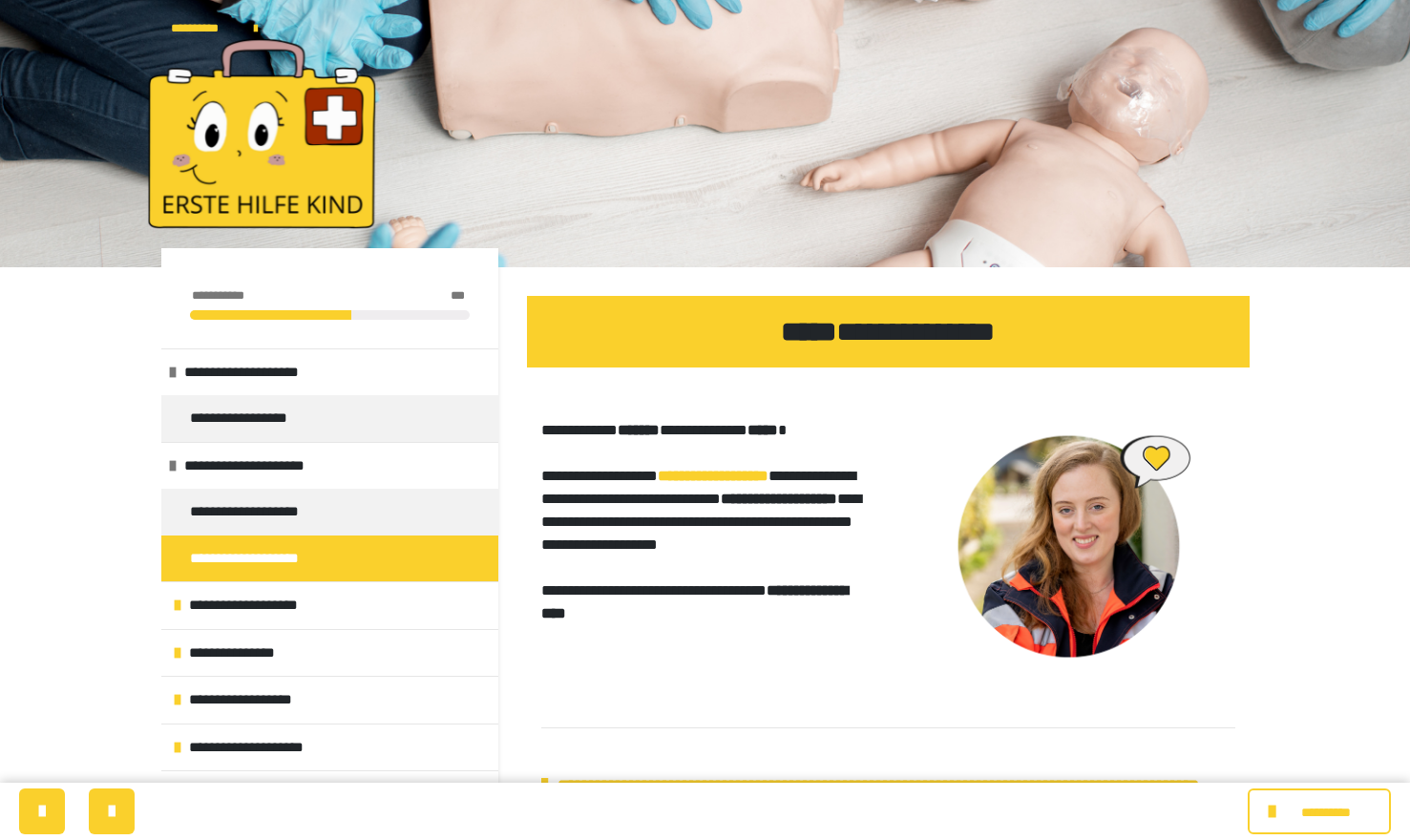 click on "****" at bounding box center [809, 331] 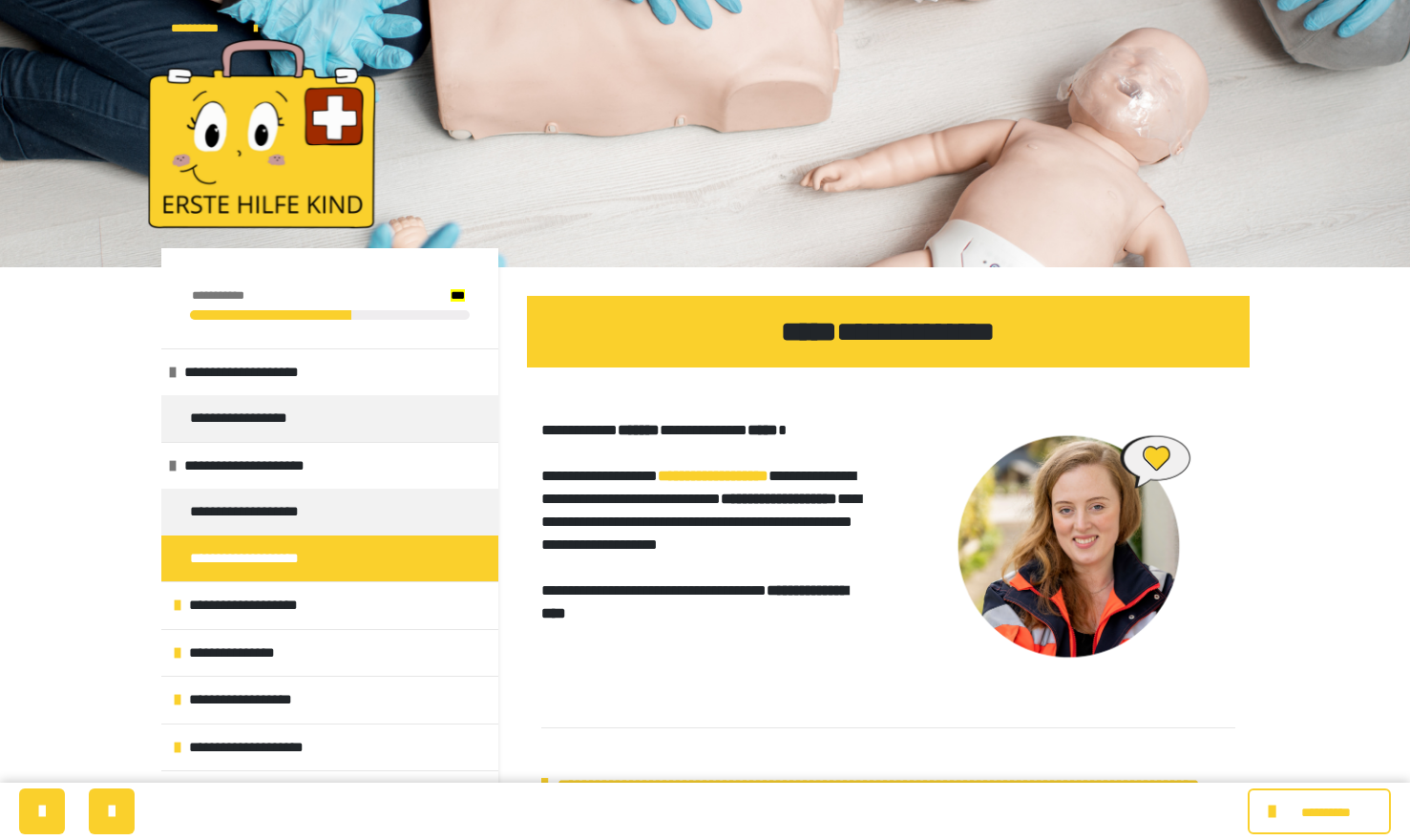 click on "****" at bounding box center (809, 331) 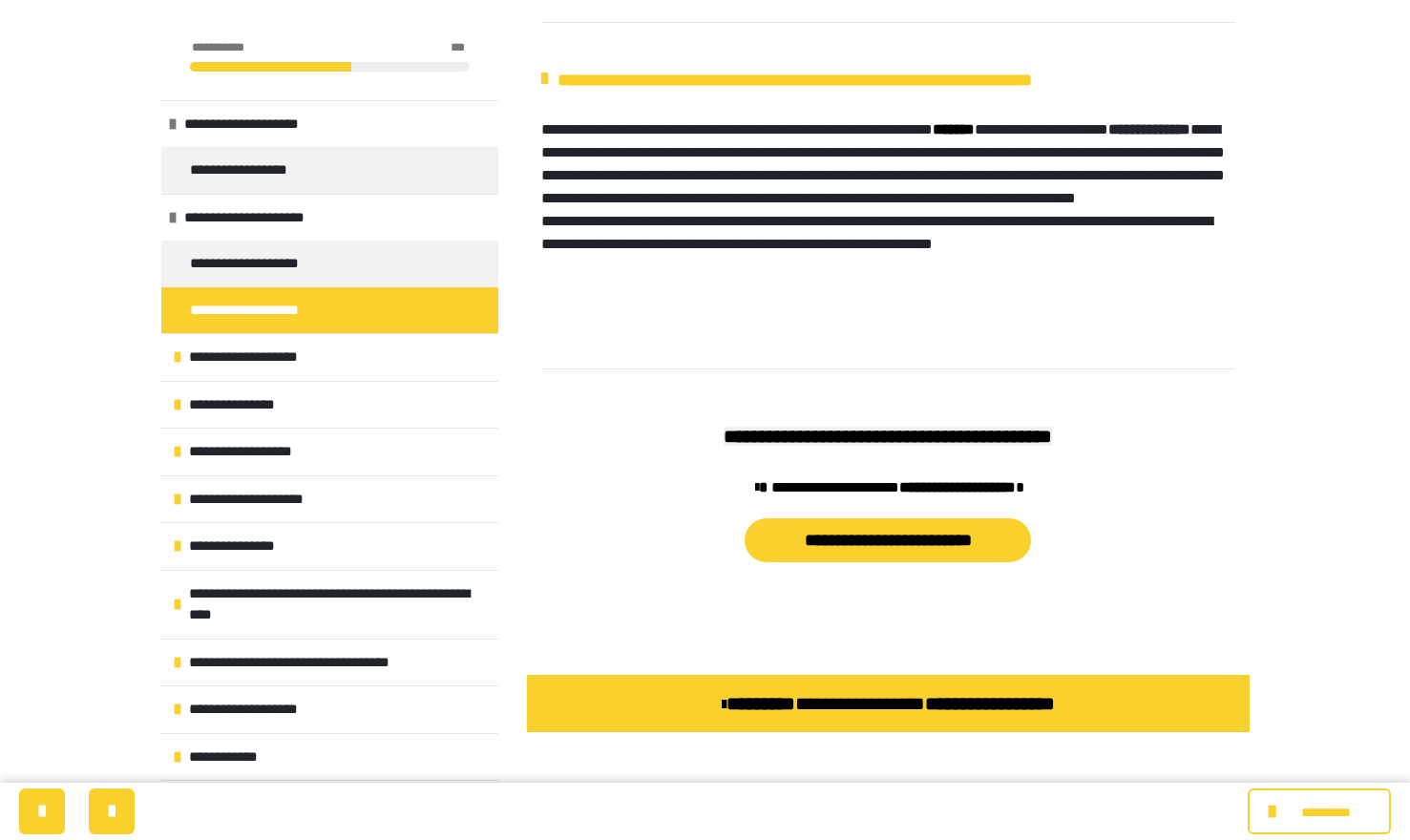 scroll, scrollTop: 1289, scrollLeft: 0, axis: vertical 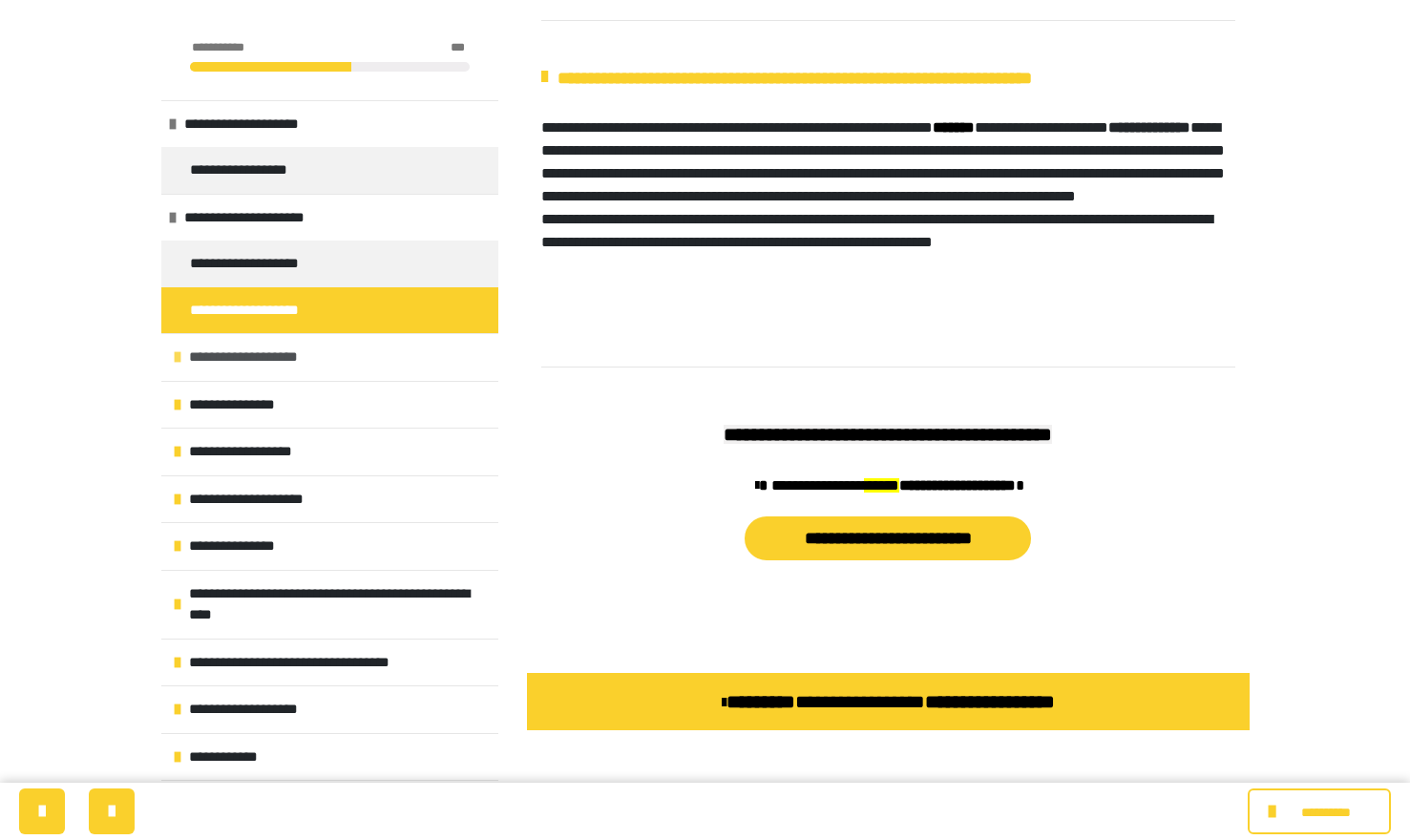 click on "**********" at bounding box center (329, 357) 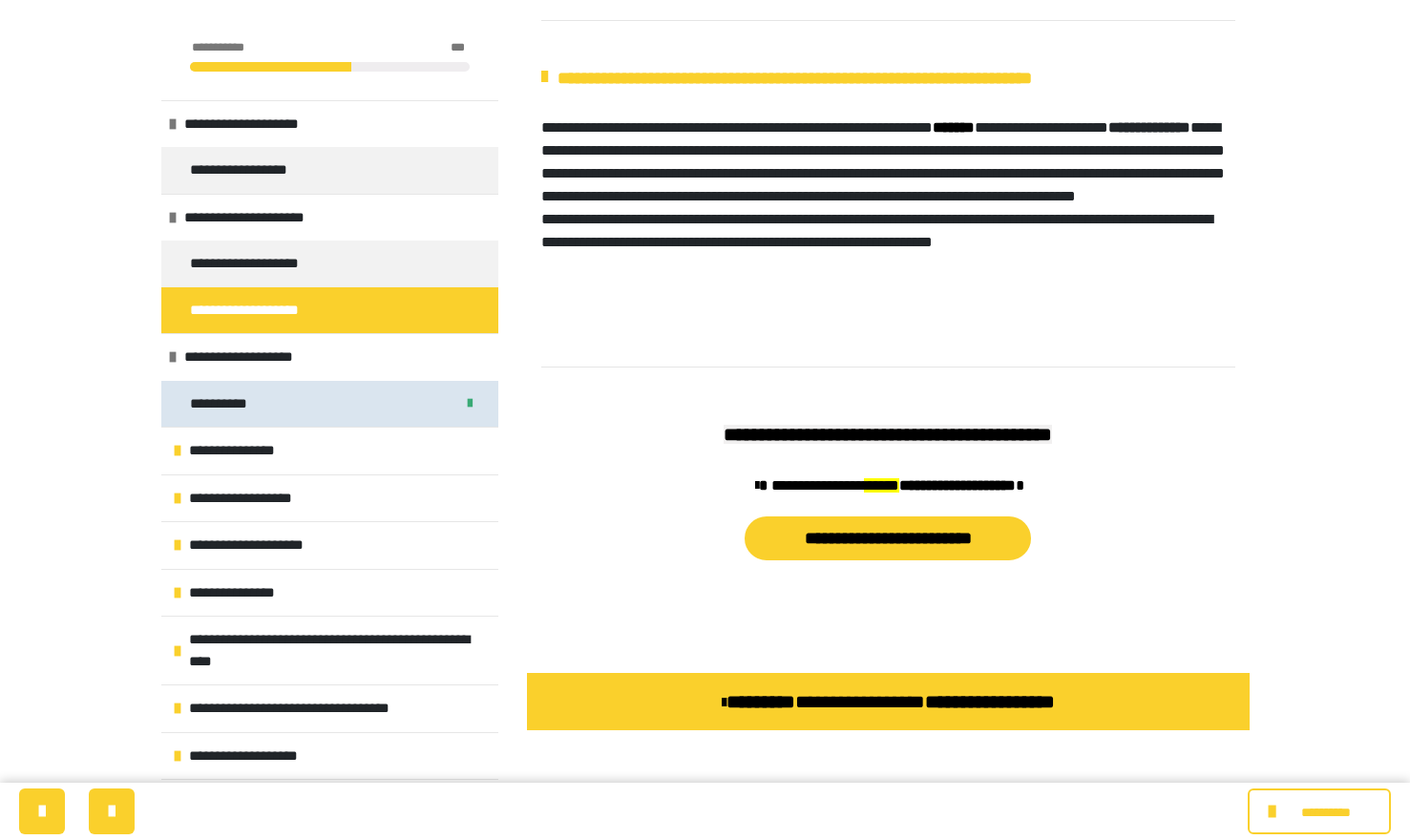 click on "**********" at bounding box center [329, 404] 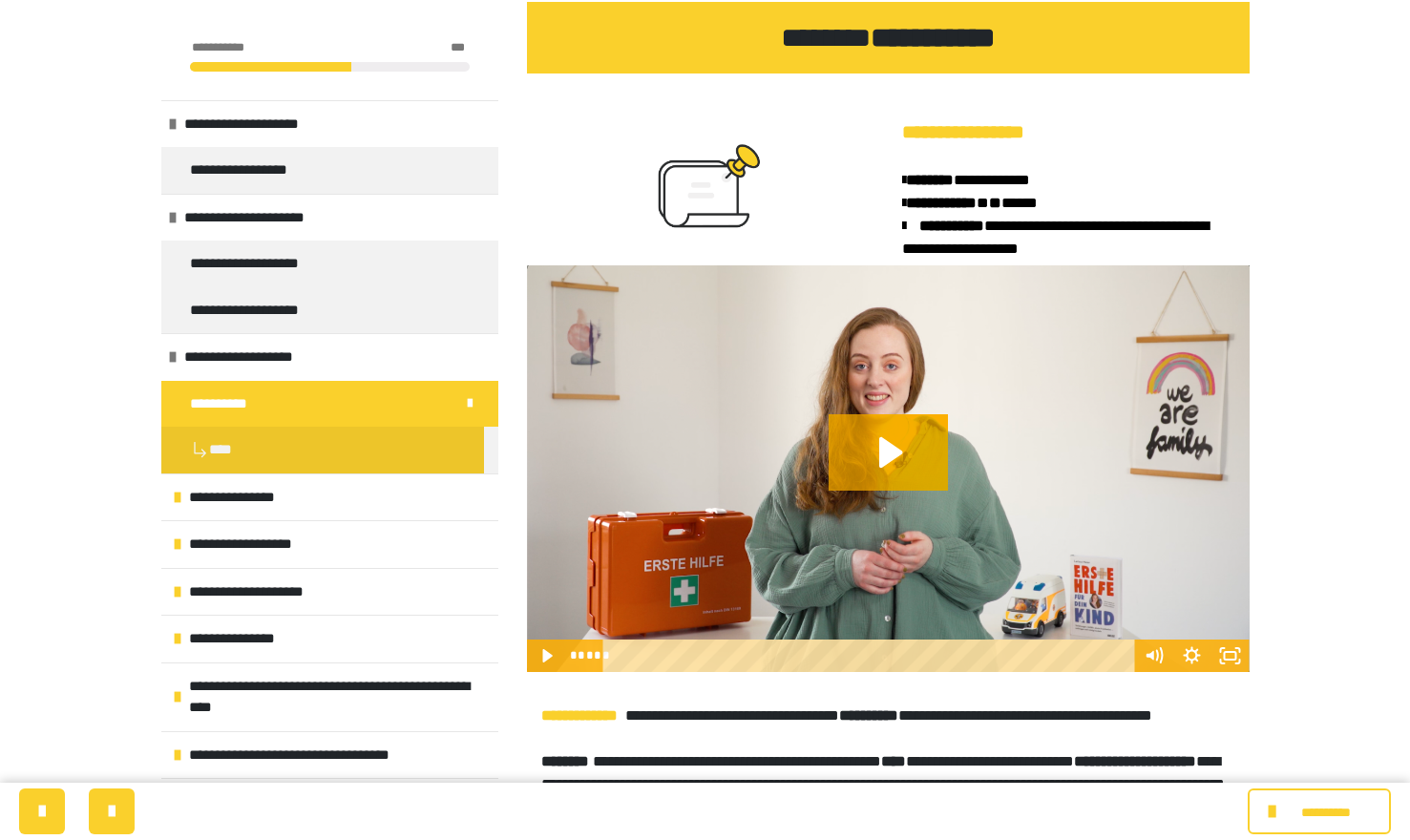scroll, scrollTop: 514, scrollLeft: 0, axis: vertical 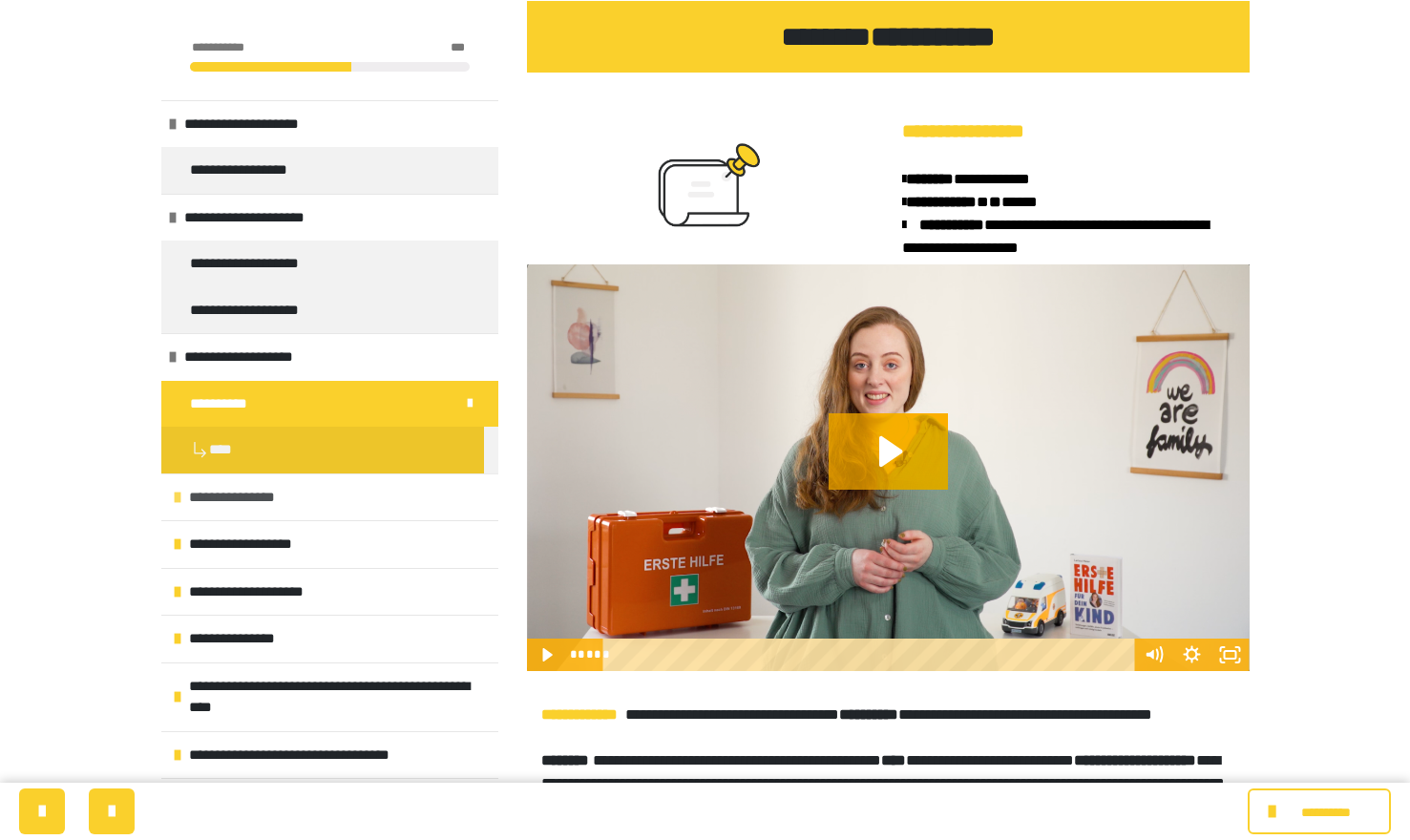 click on "**********" at bounding box center (244, 497) 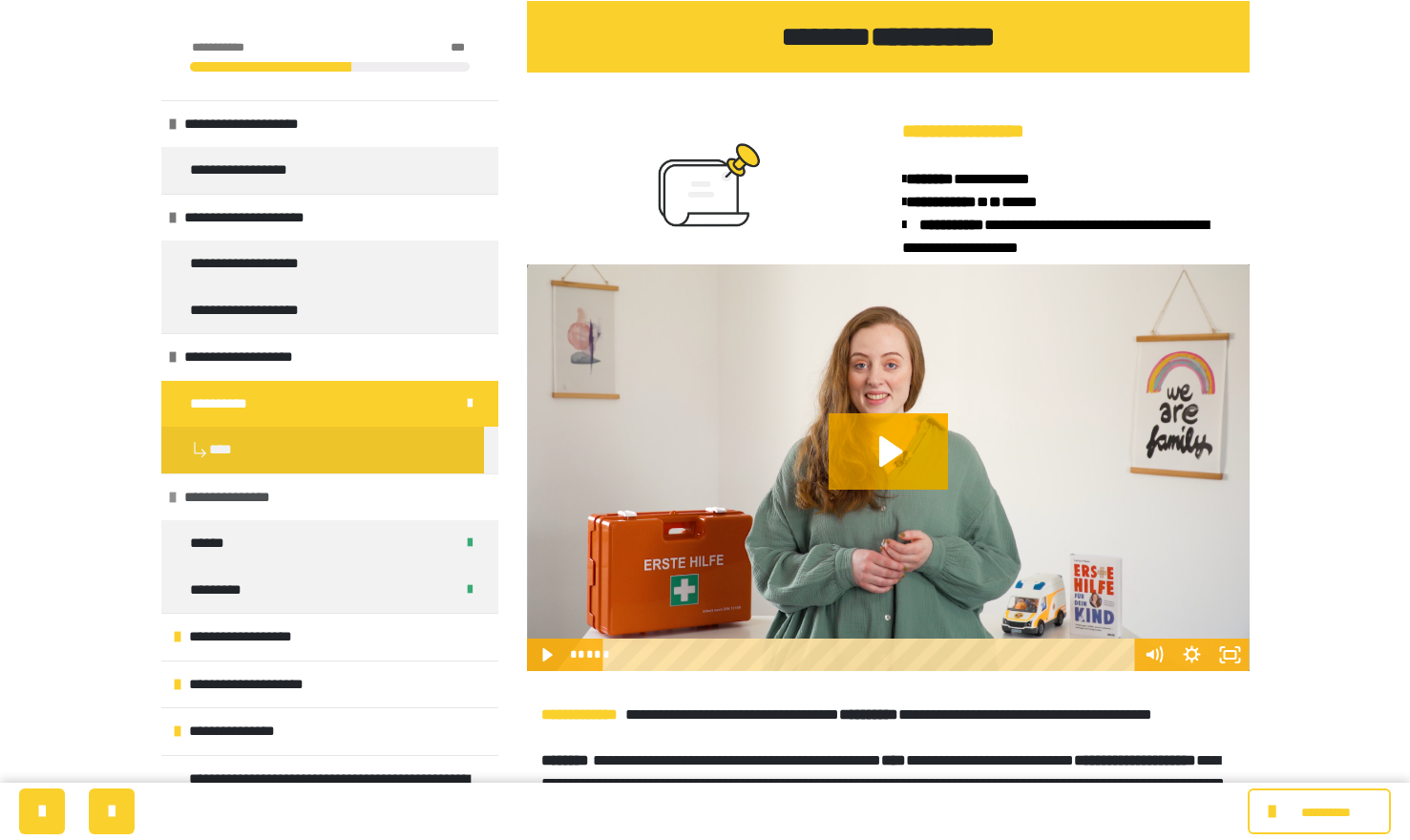 click on "**********" at bounding box center (240, 497) 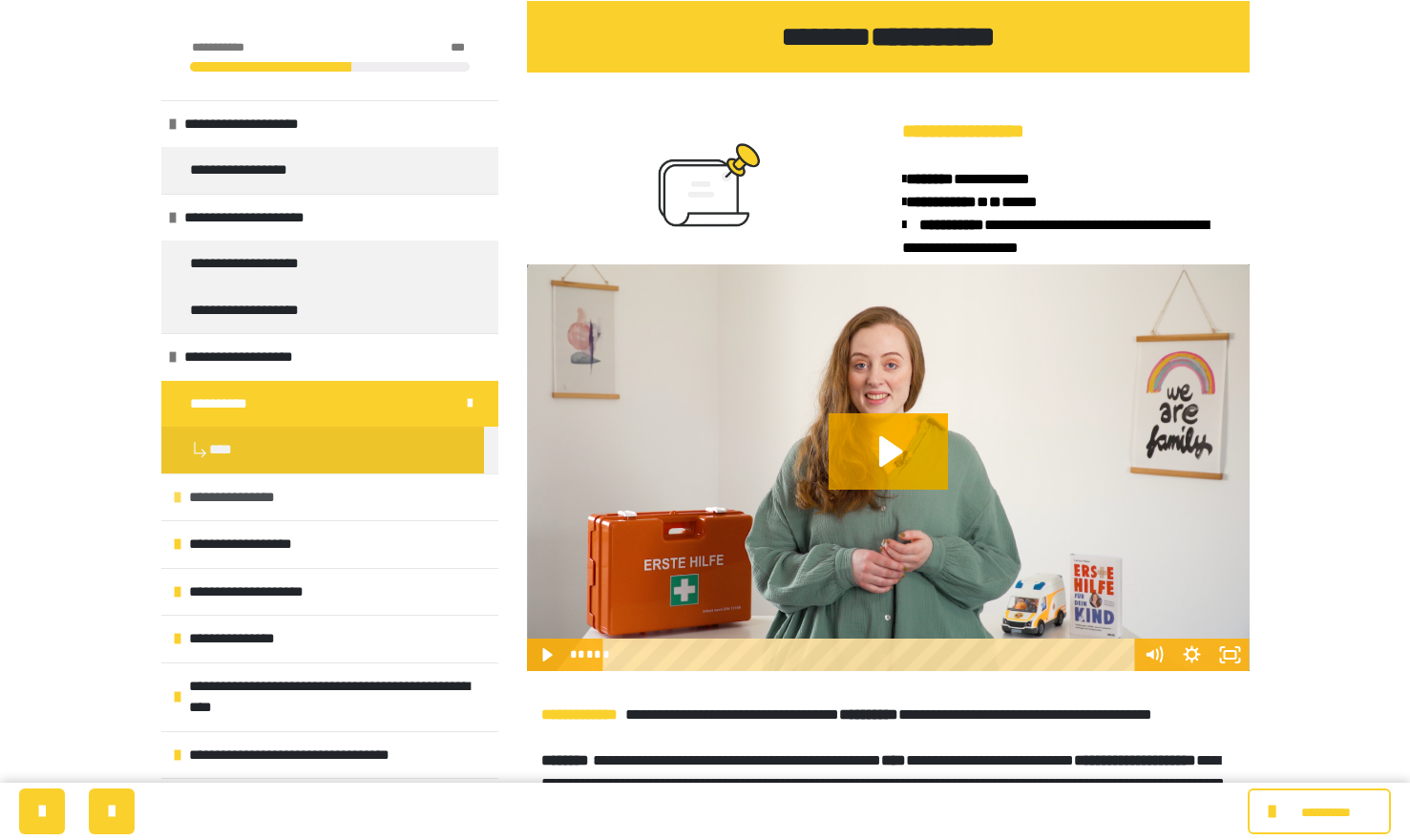 click on "**********" at bounding box center [244, 497] 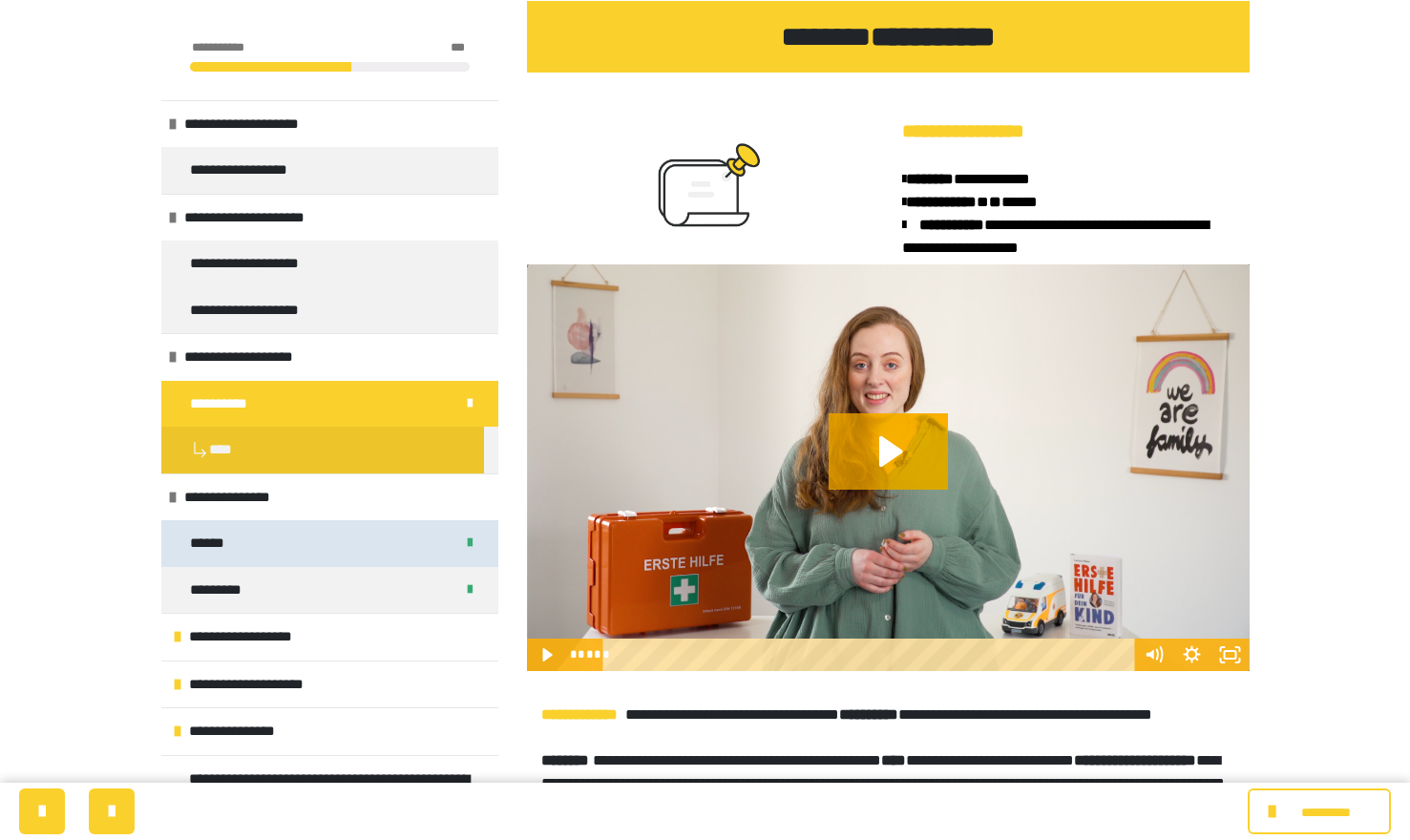click on "******" at bounding box center [329, 543] 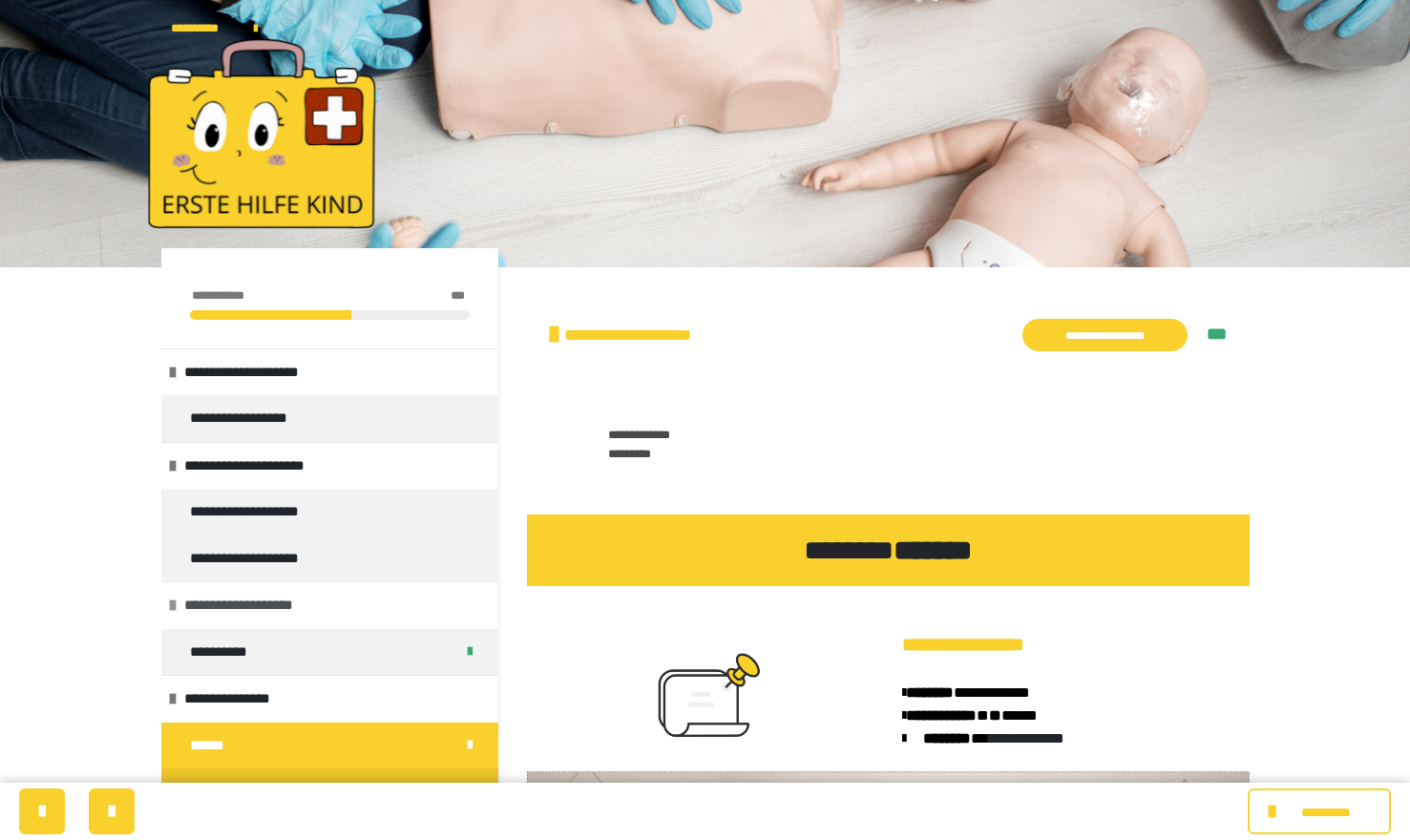 click on "**********" at bounding box center (252, 605) 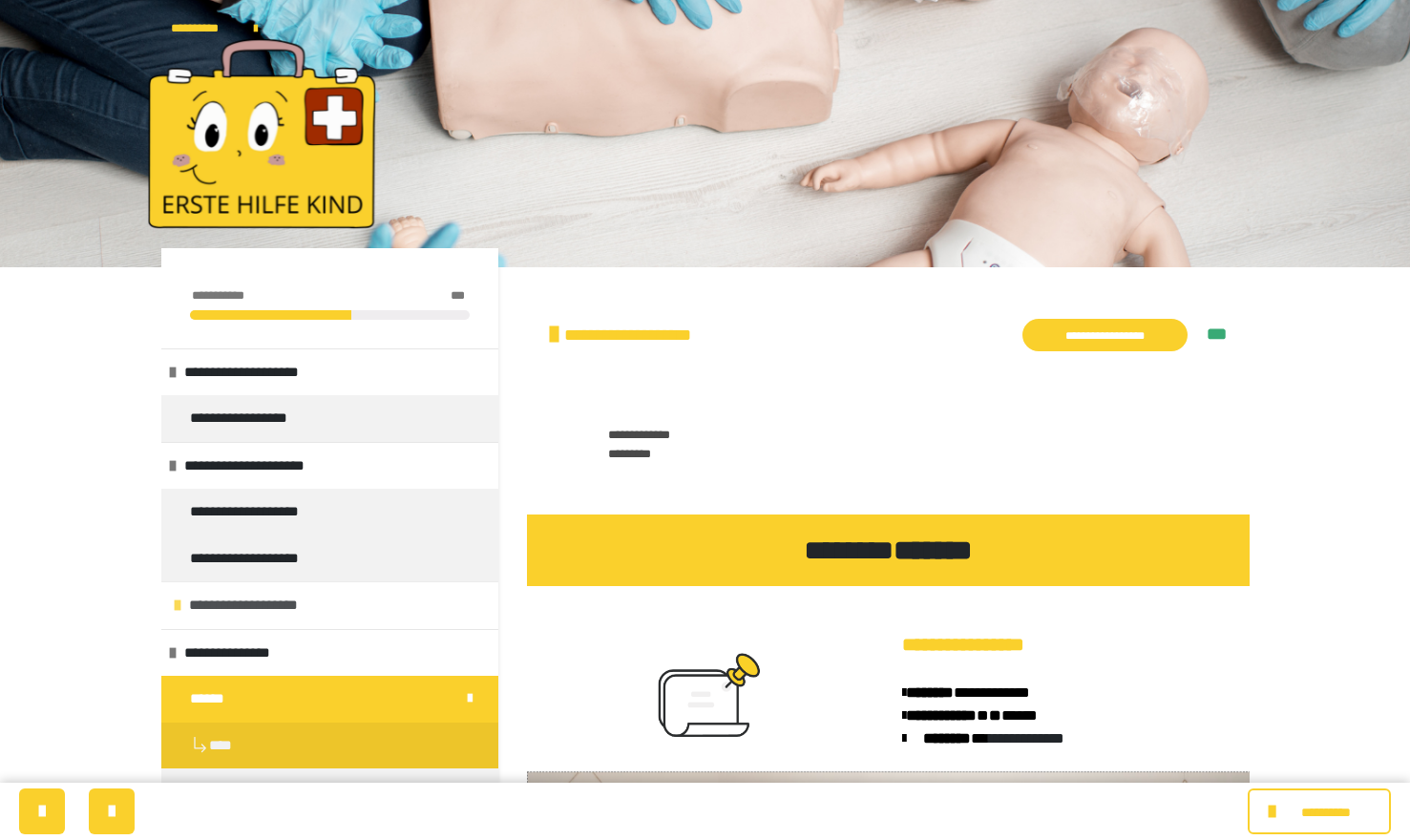 click on "**********" at bounding box center (257, 605) 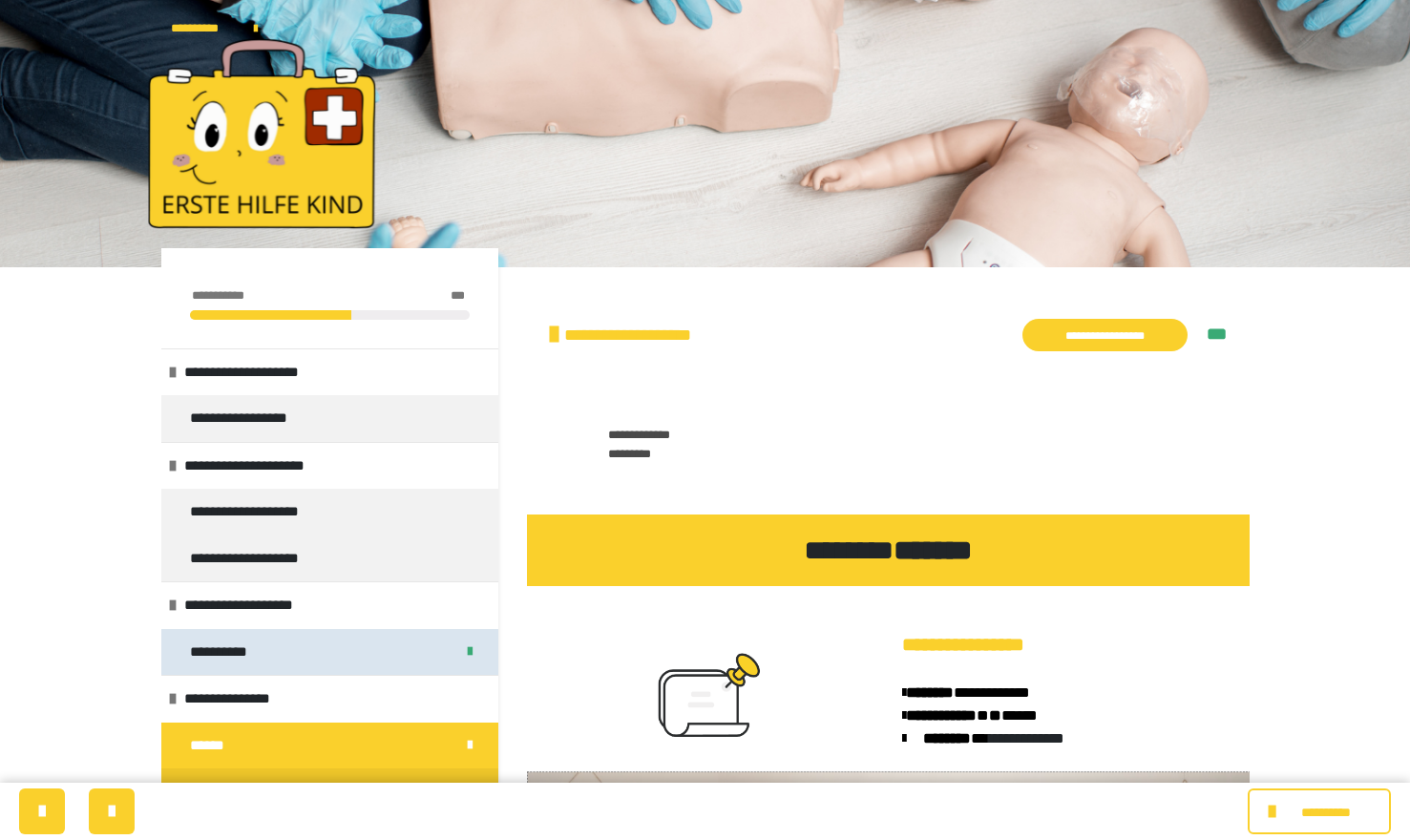 click on "**********" at bounding box center (329, 652) 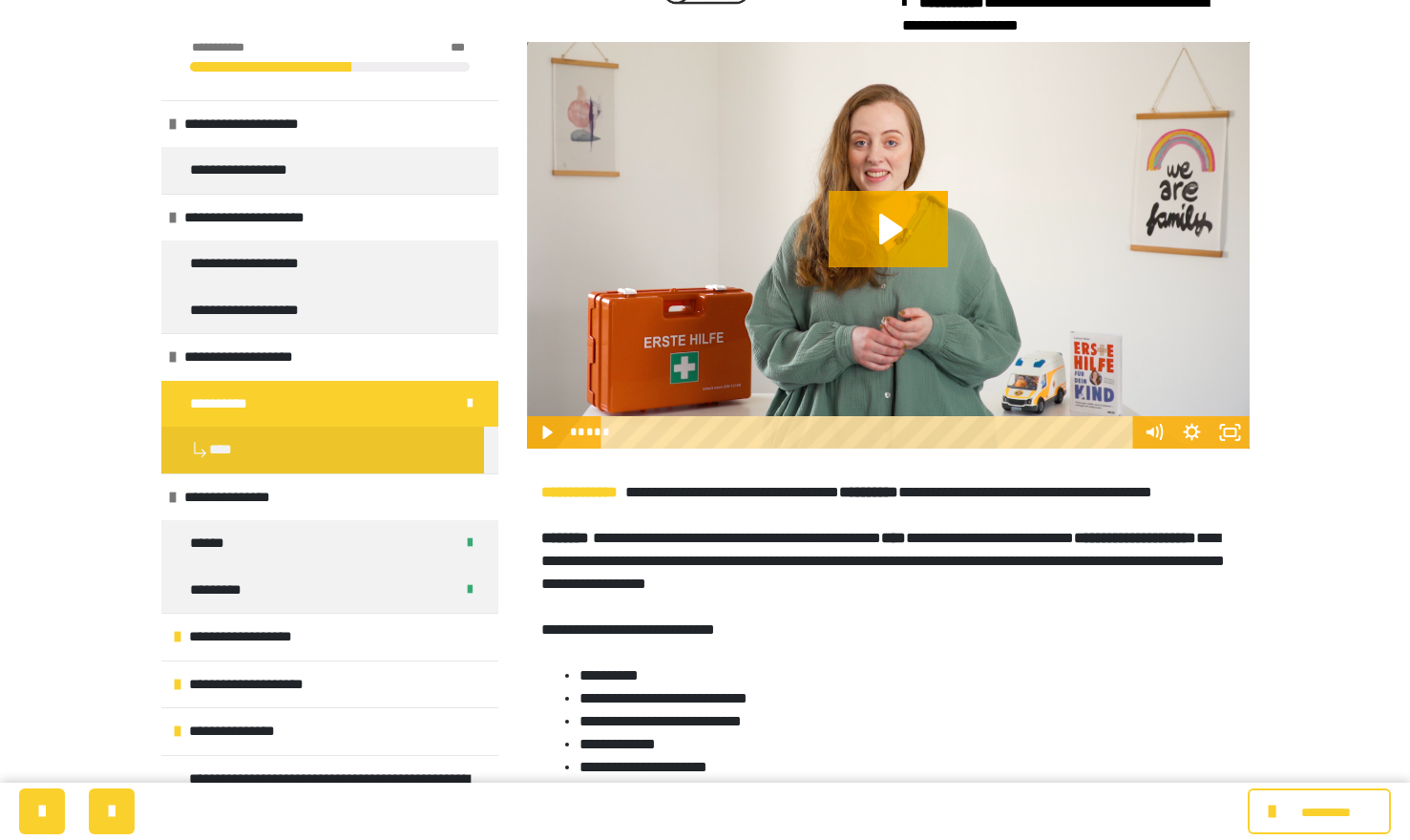 scroll, scrollTop: 734, scrollLeft: 0, axis: vertical 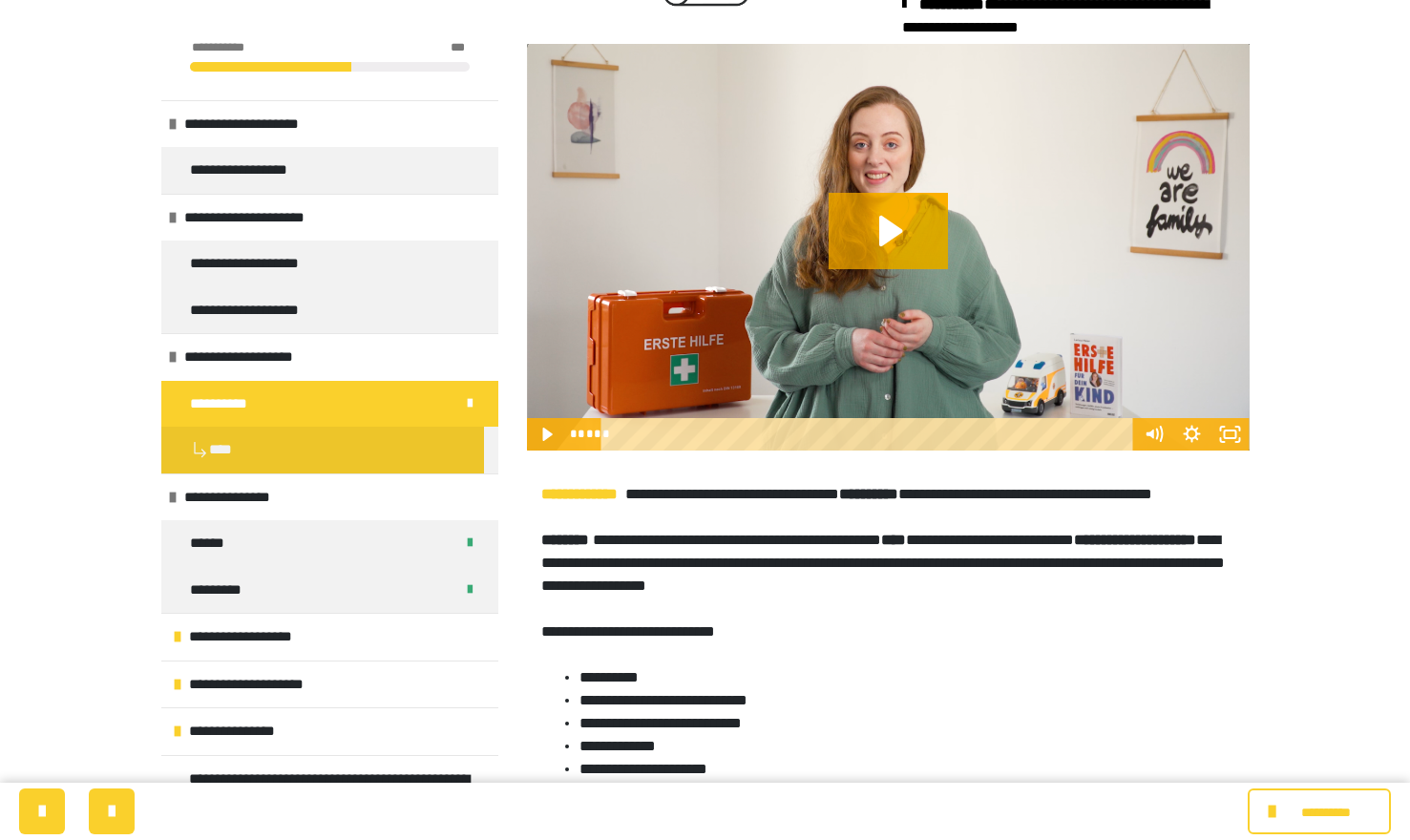 click 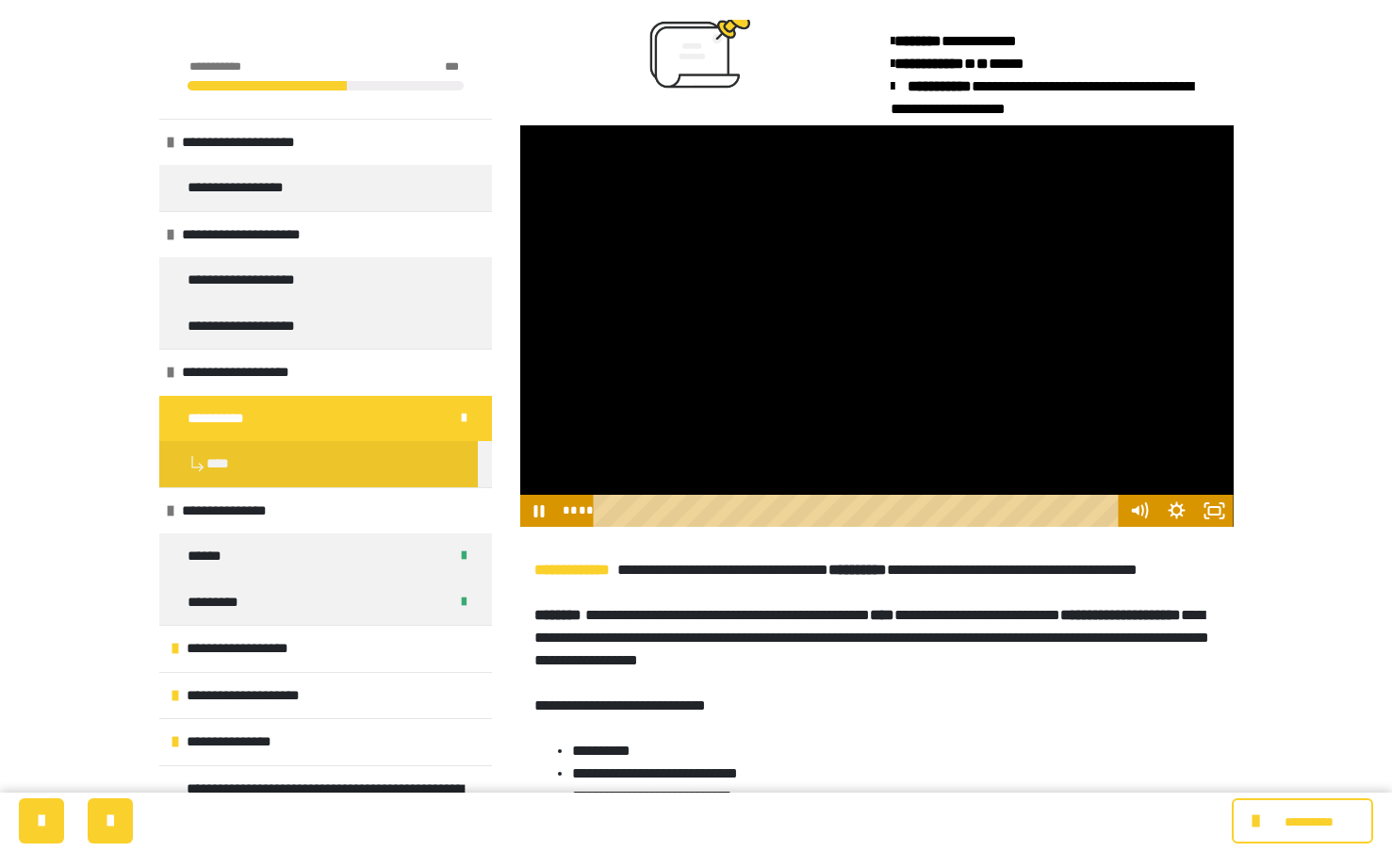 scroll, scrollTop: 633, scrollLeft: 0, axis: vertical 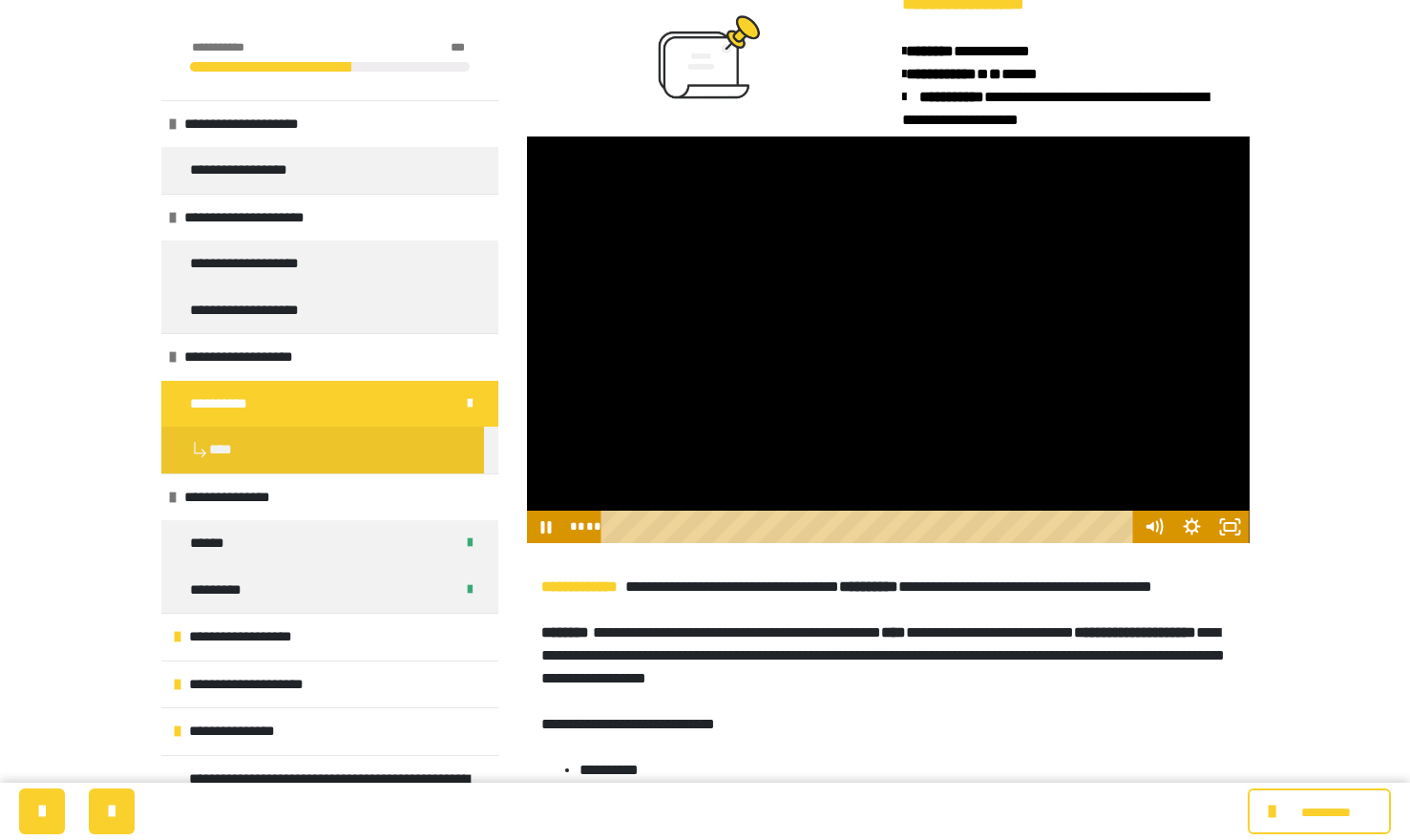 click 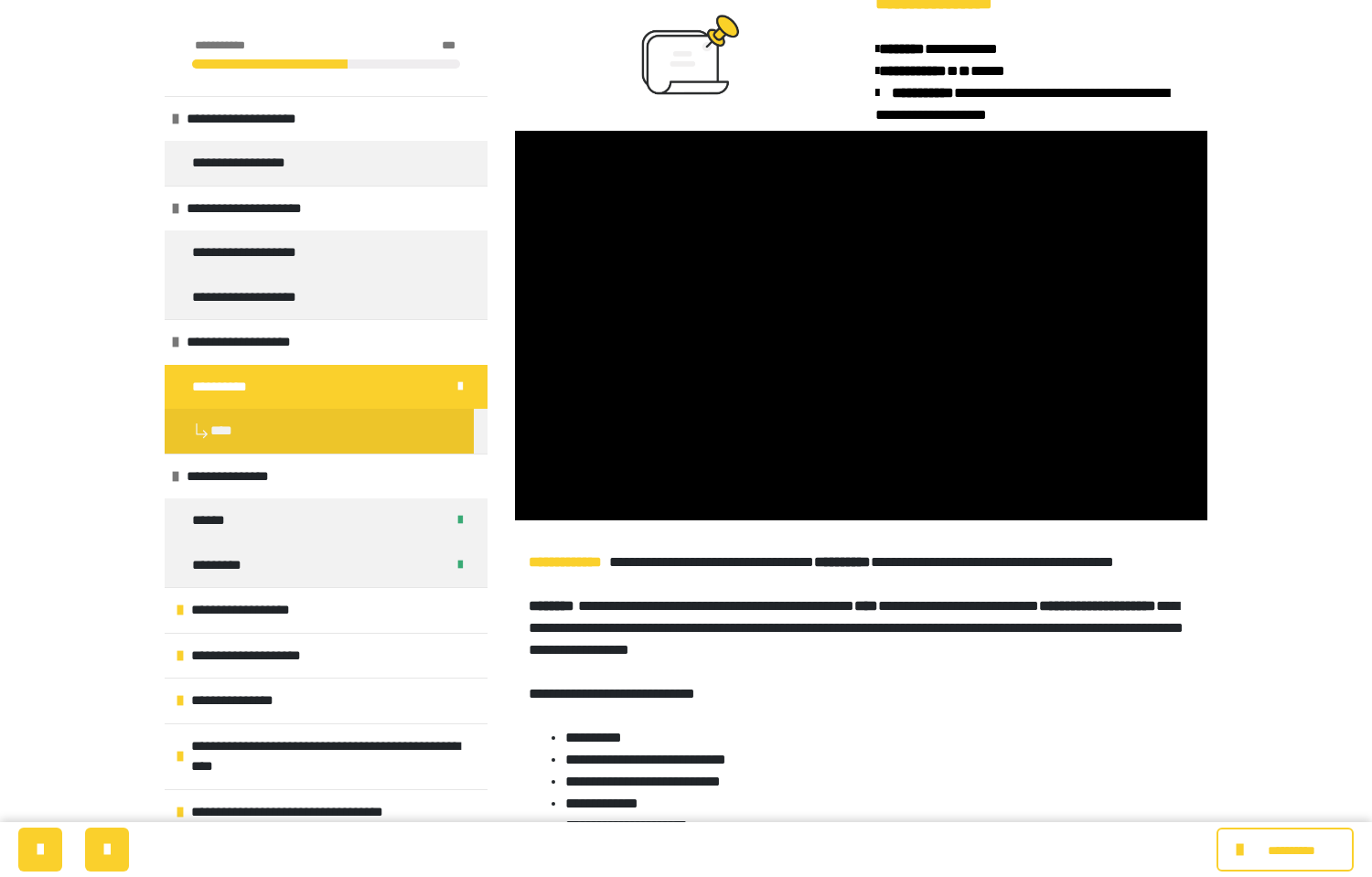 type 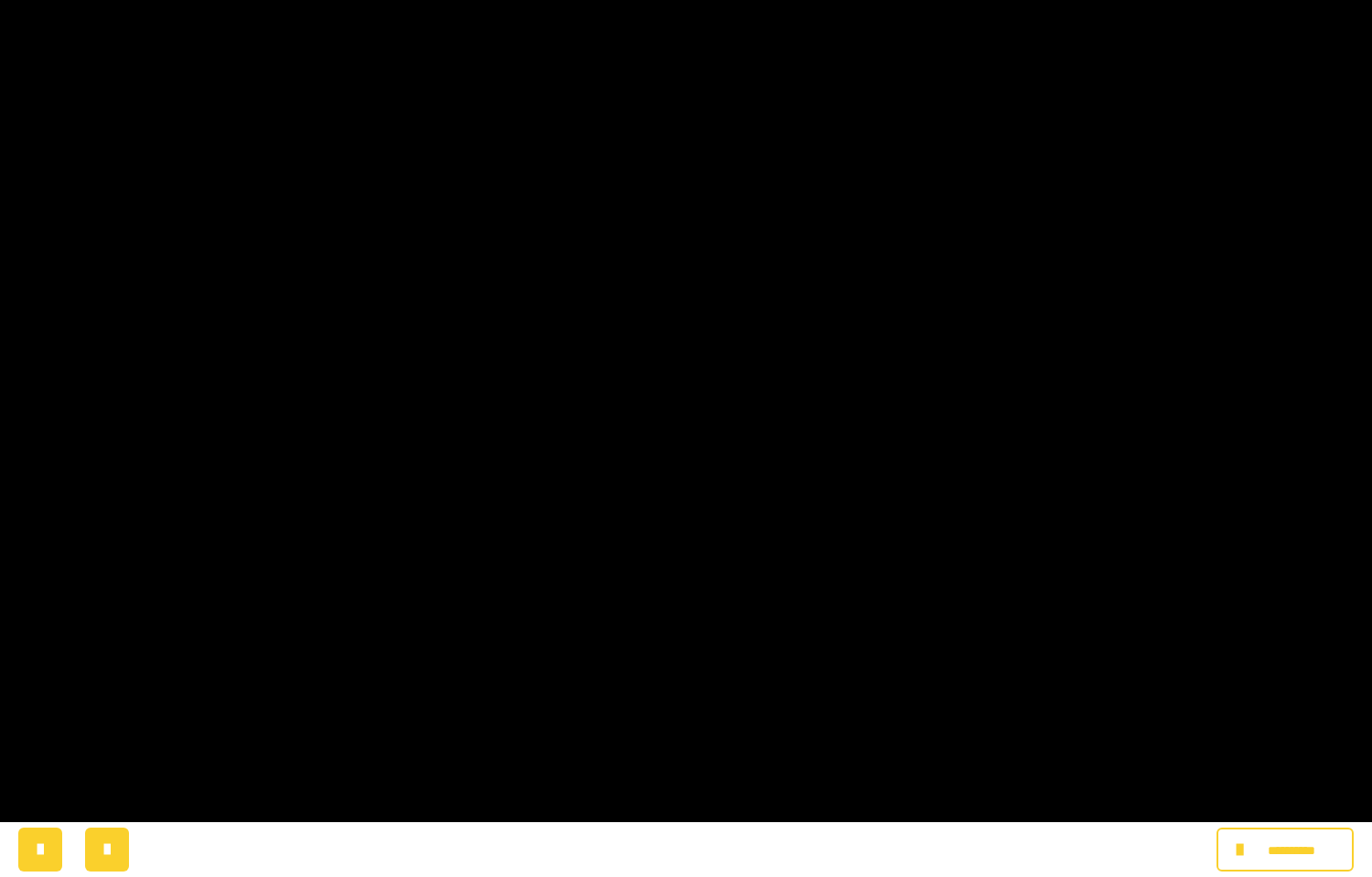 click at bounding box center [1348, 857] 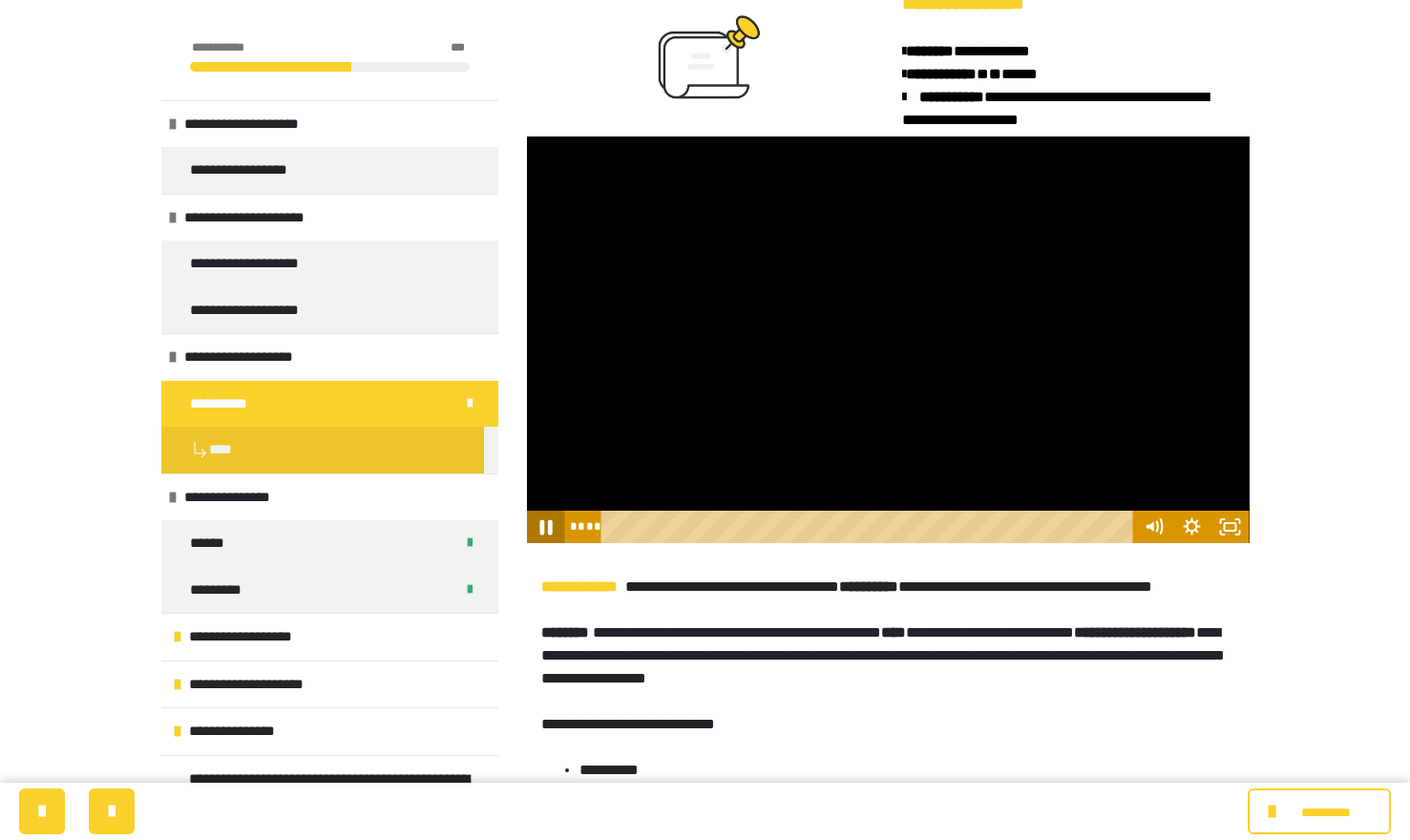 click 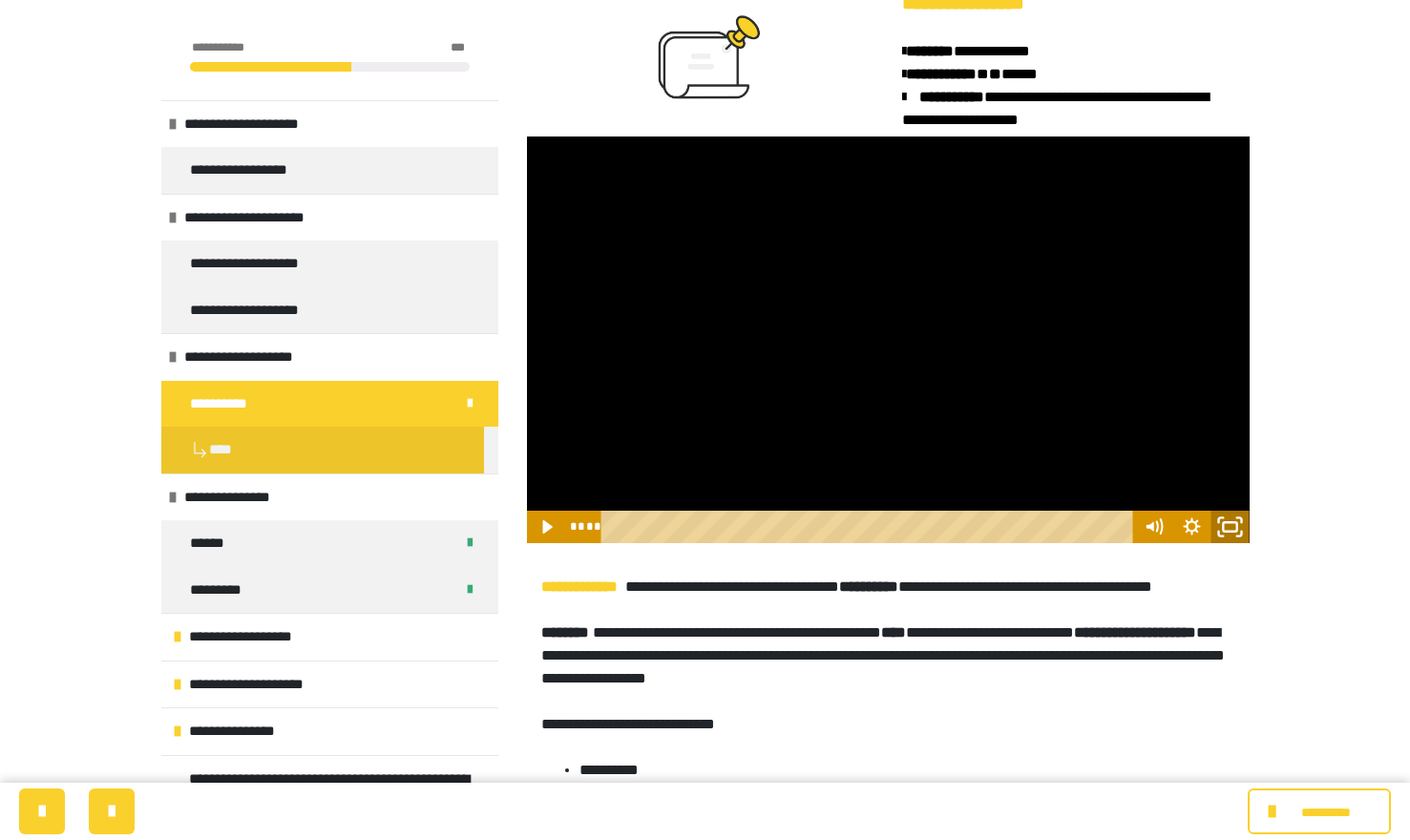 click 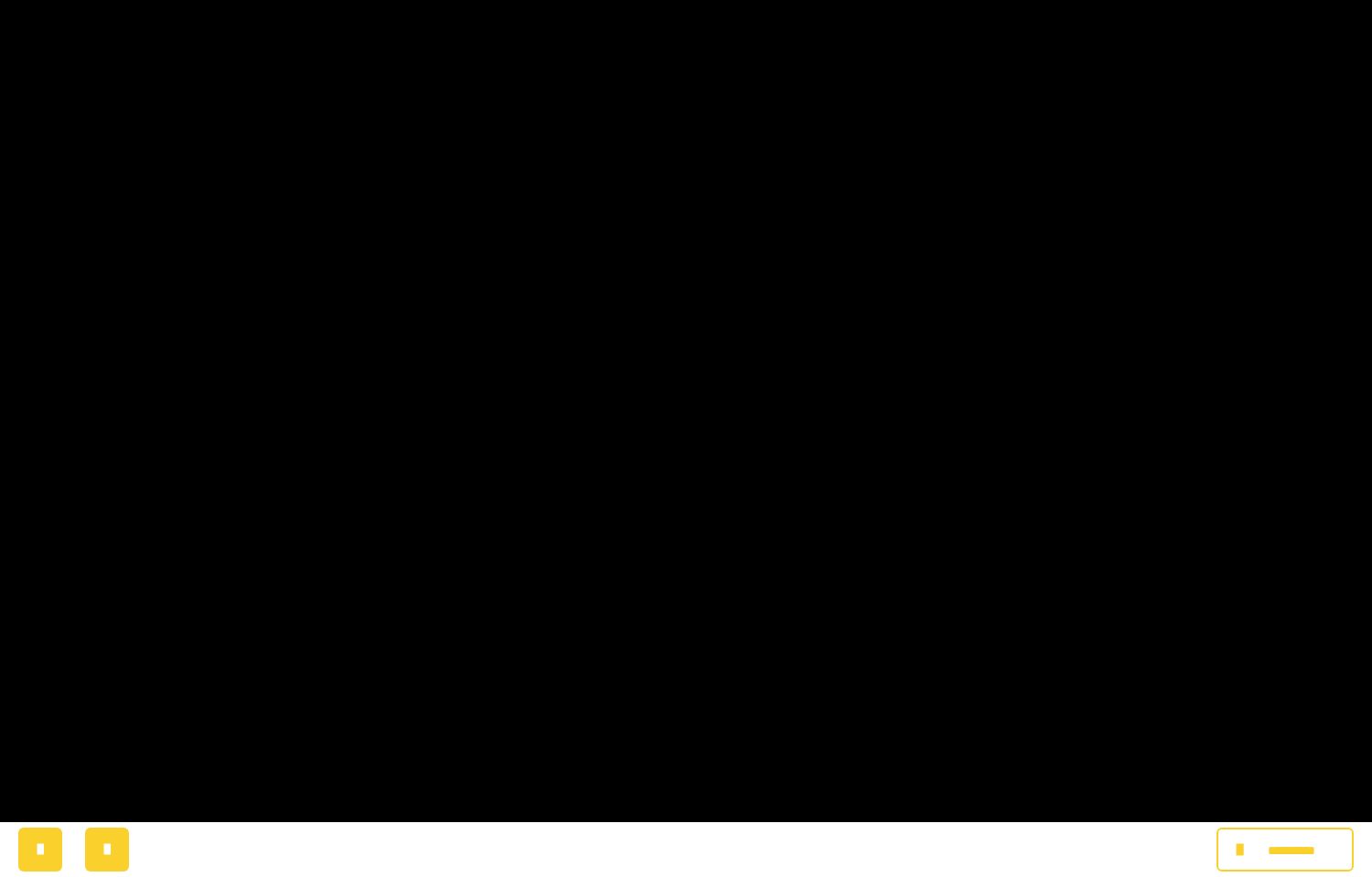 click 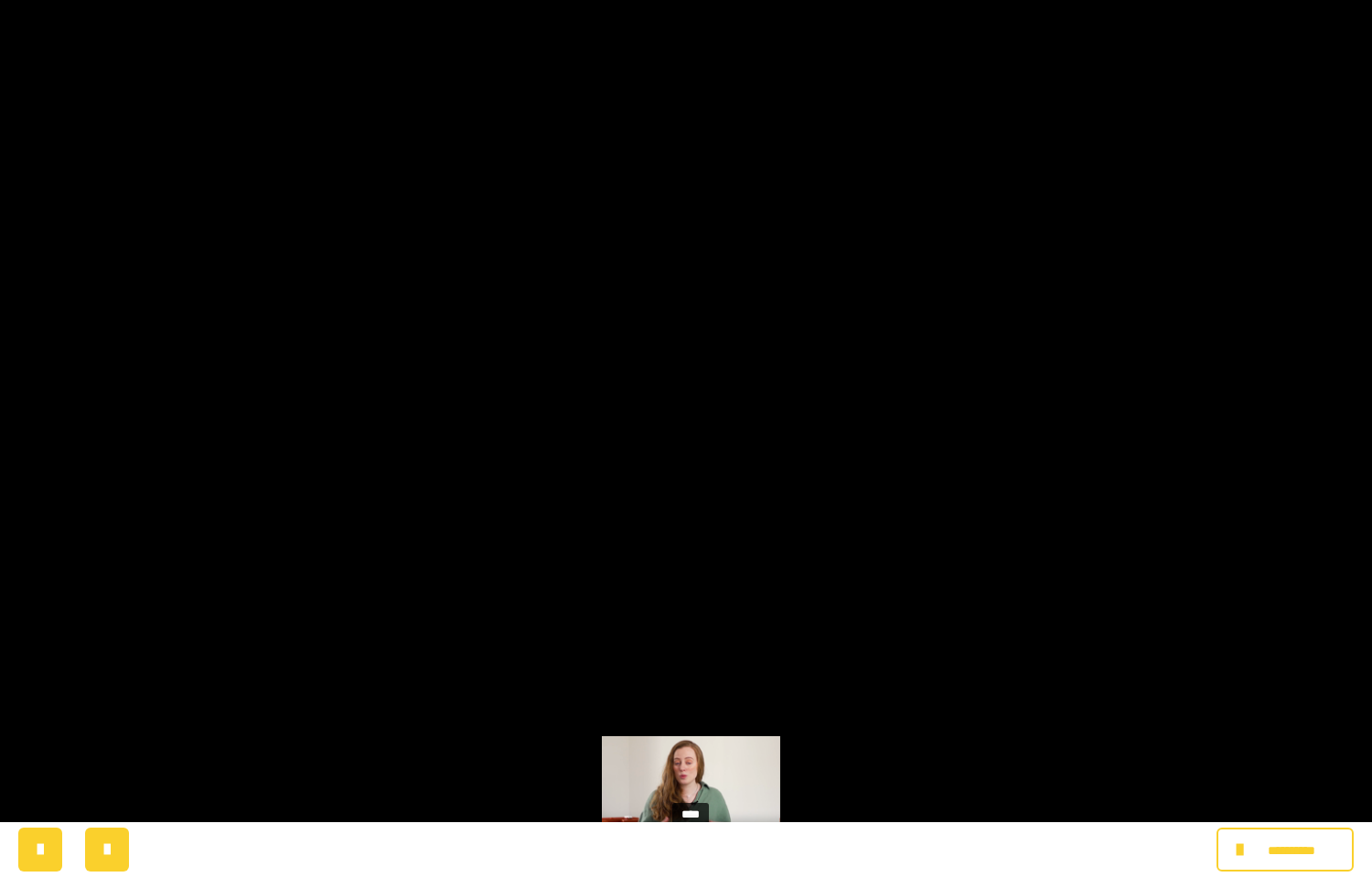 click on "****" at bounding box center (664, 857) 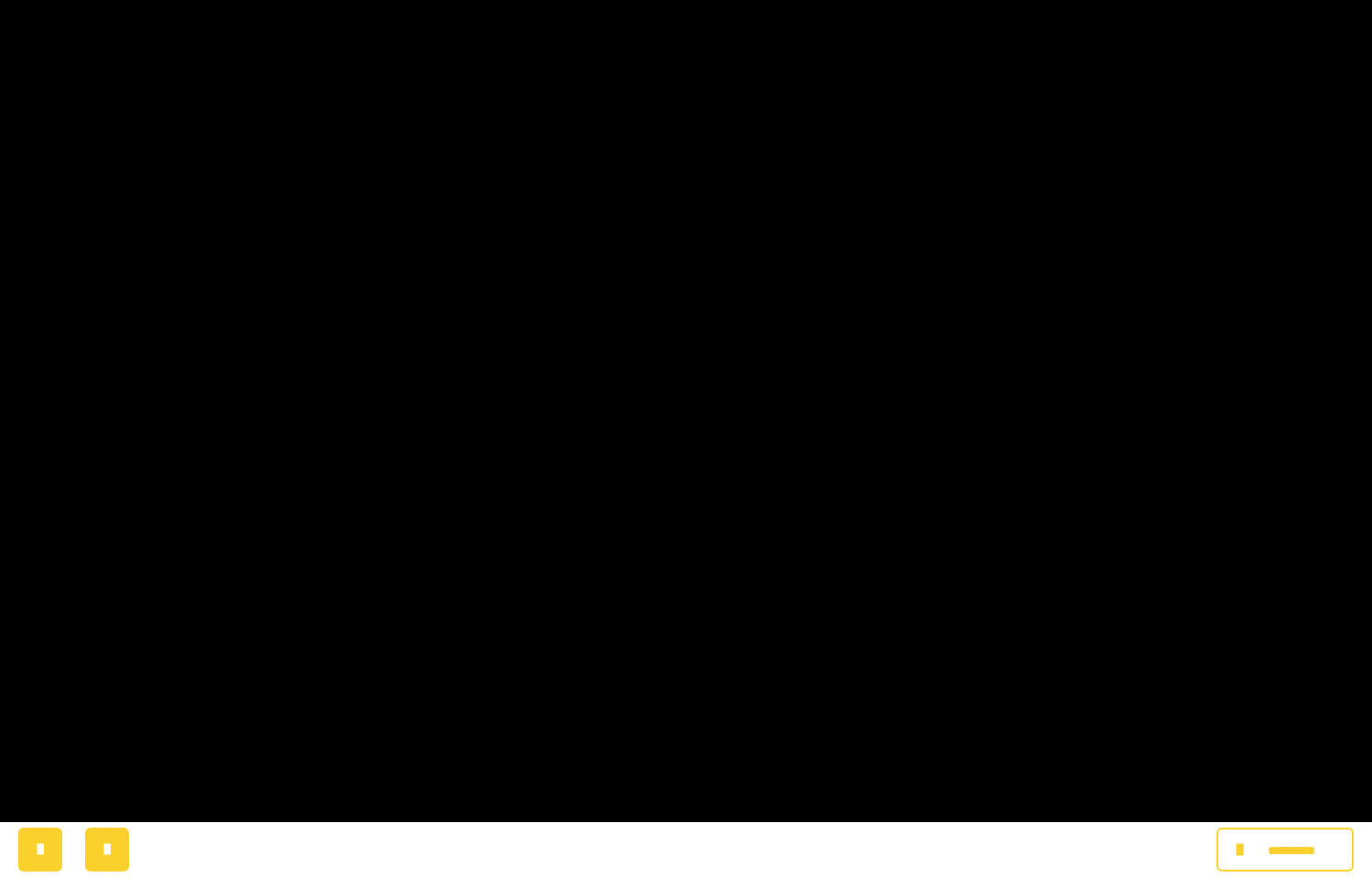 click at bounding box center (686, 438) 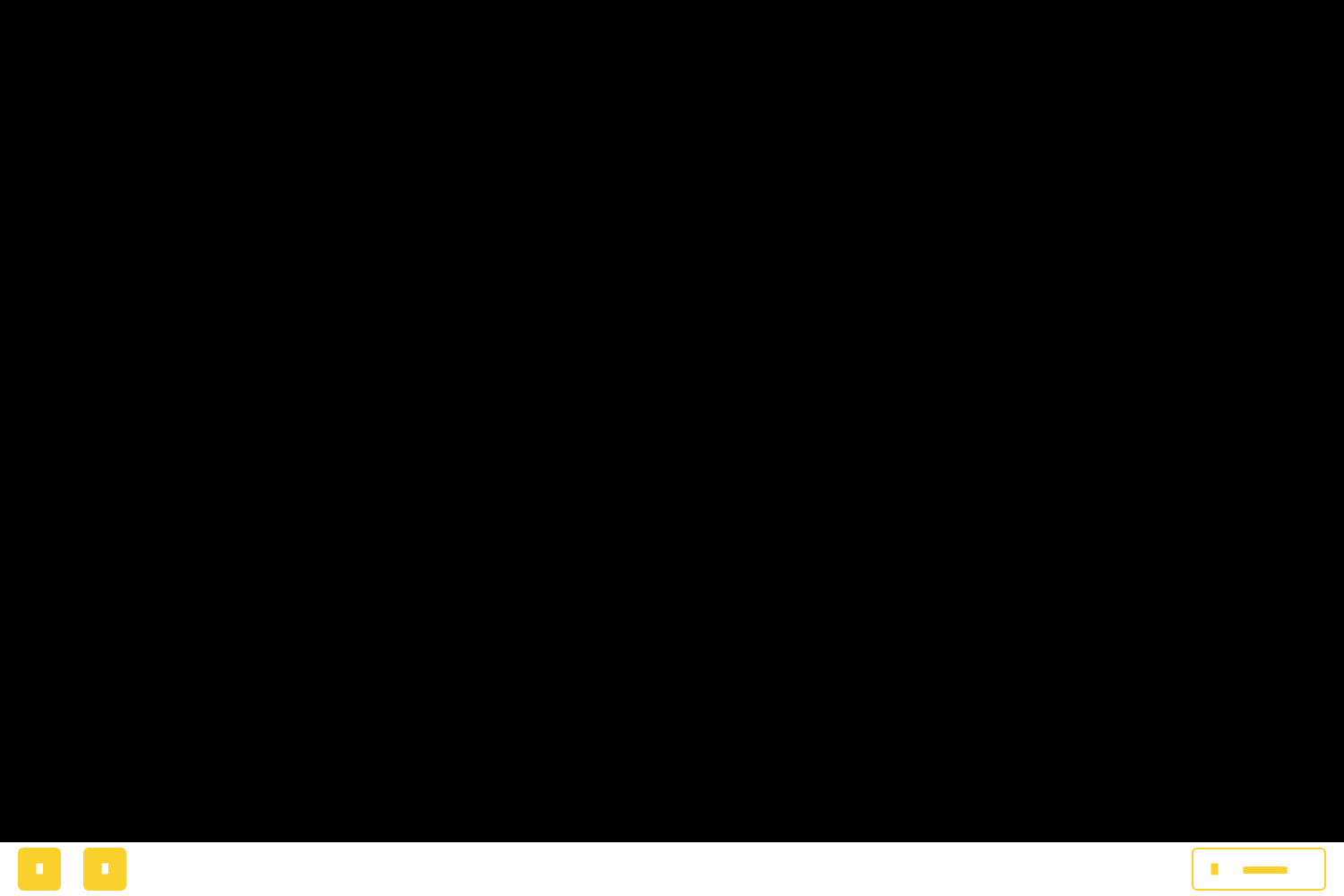click 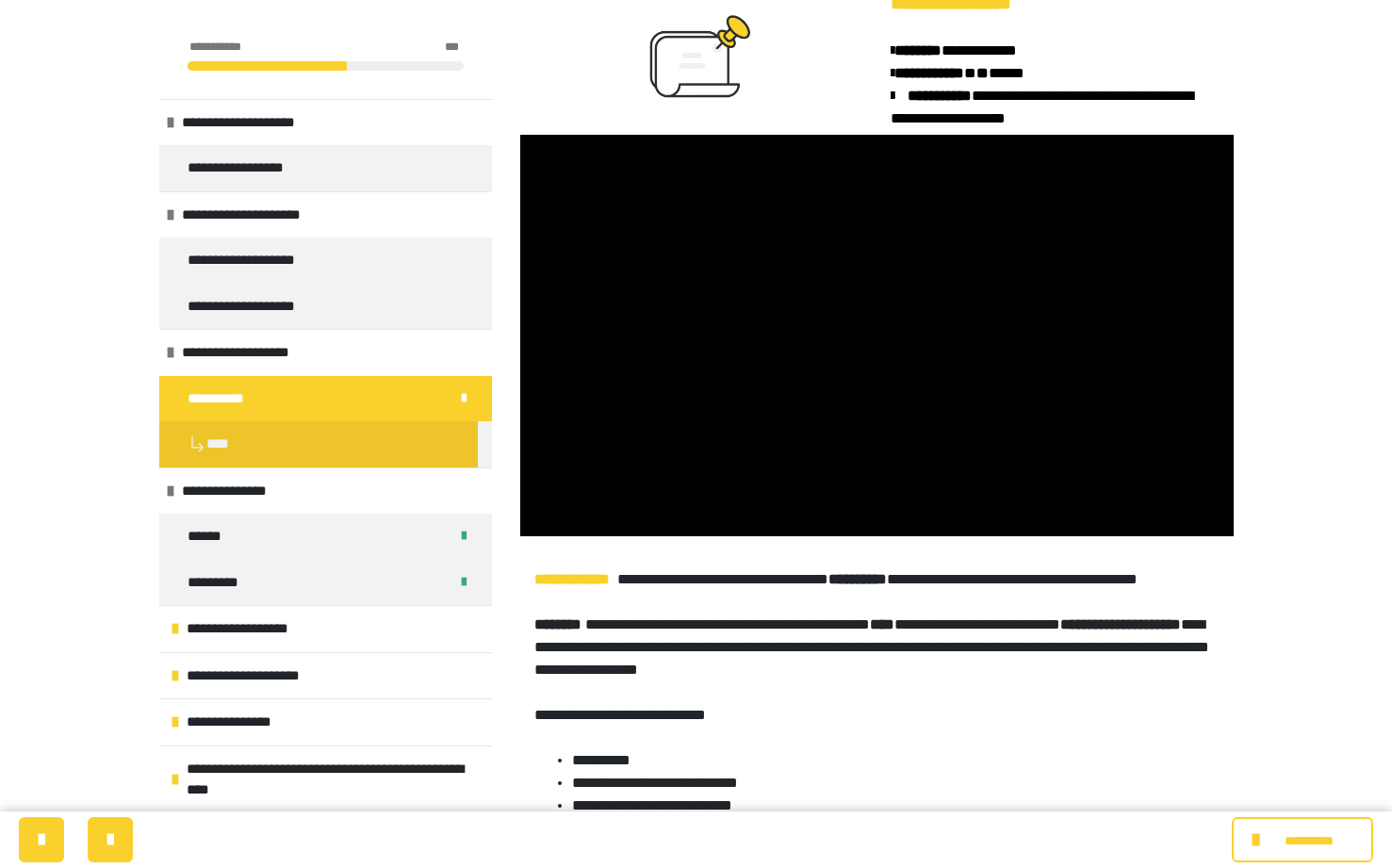 click at bounding box center (325, 421) 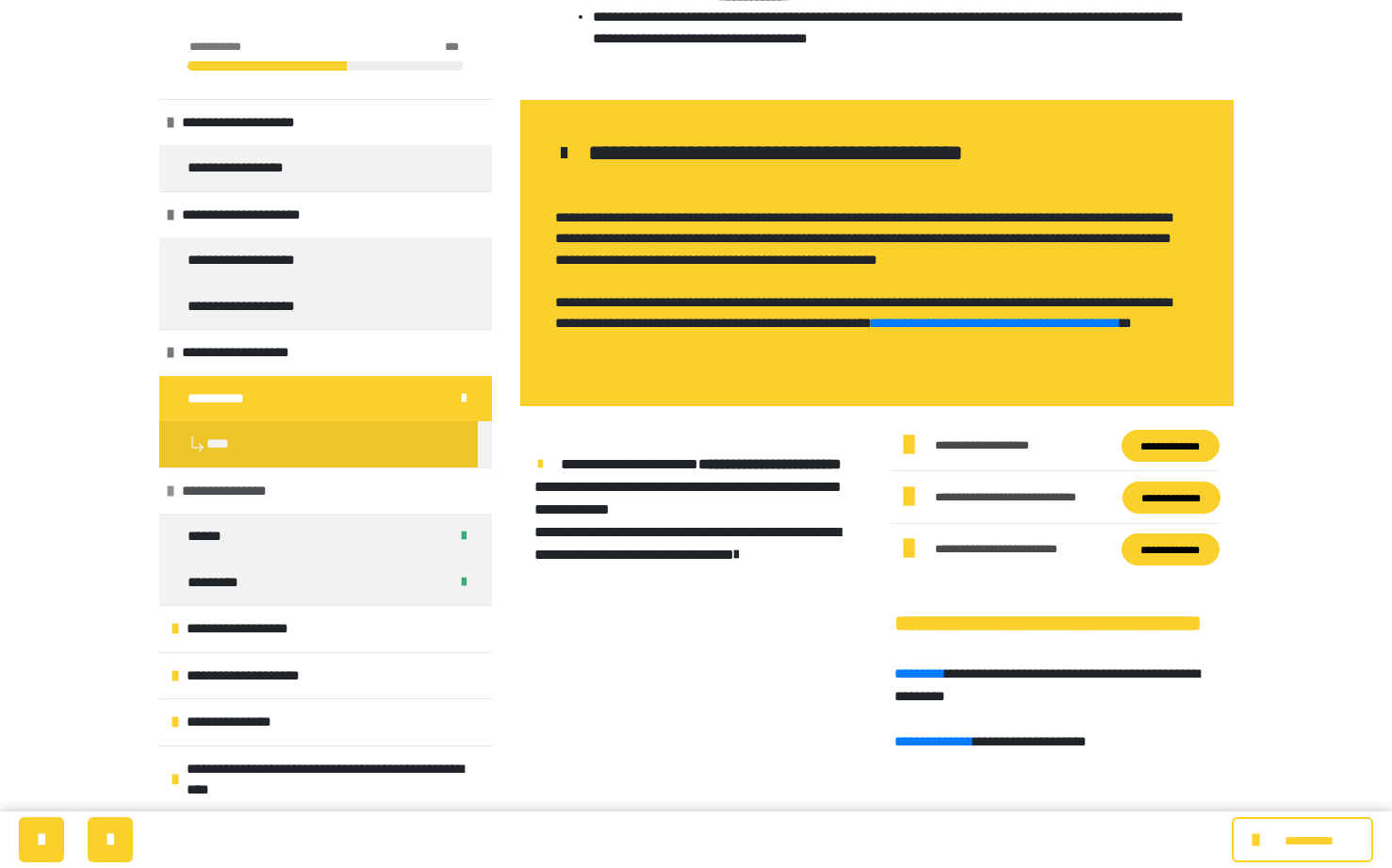 scroll, scrollTop: 2750, scrollLeft: 0, axis: vertical 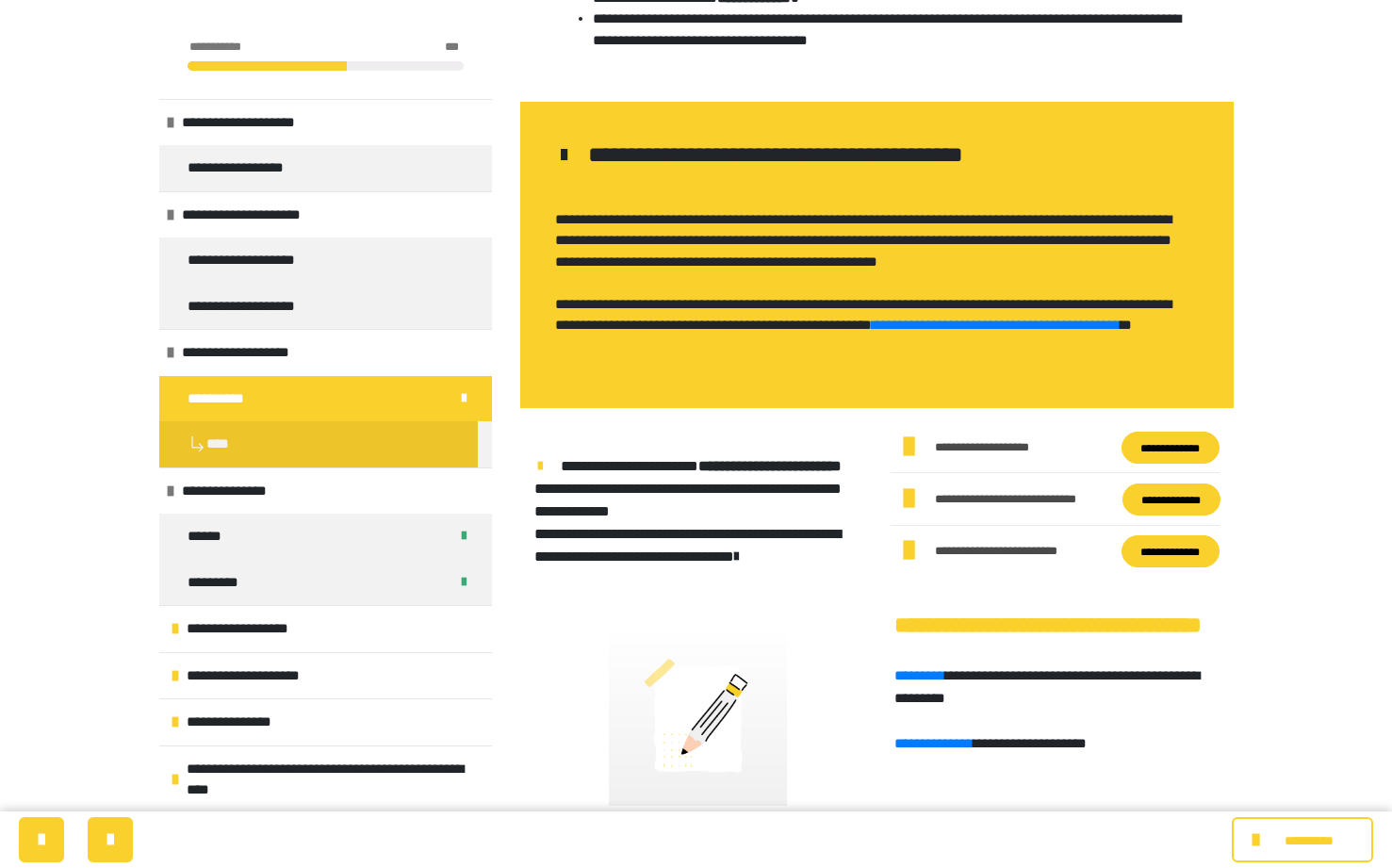 click at bounding box center [325, 421] 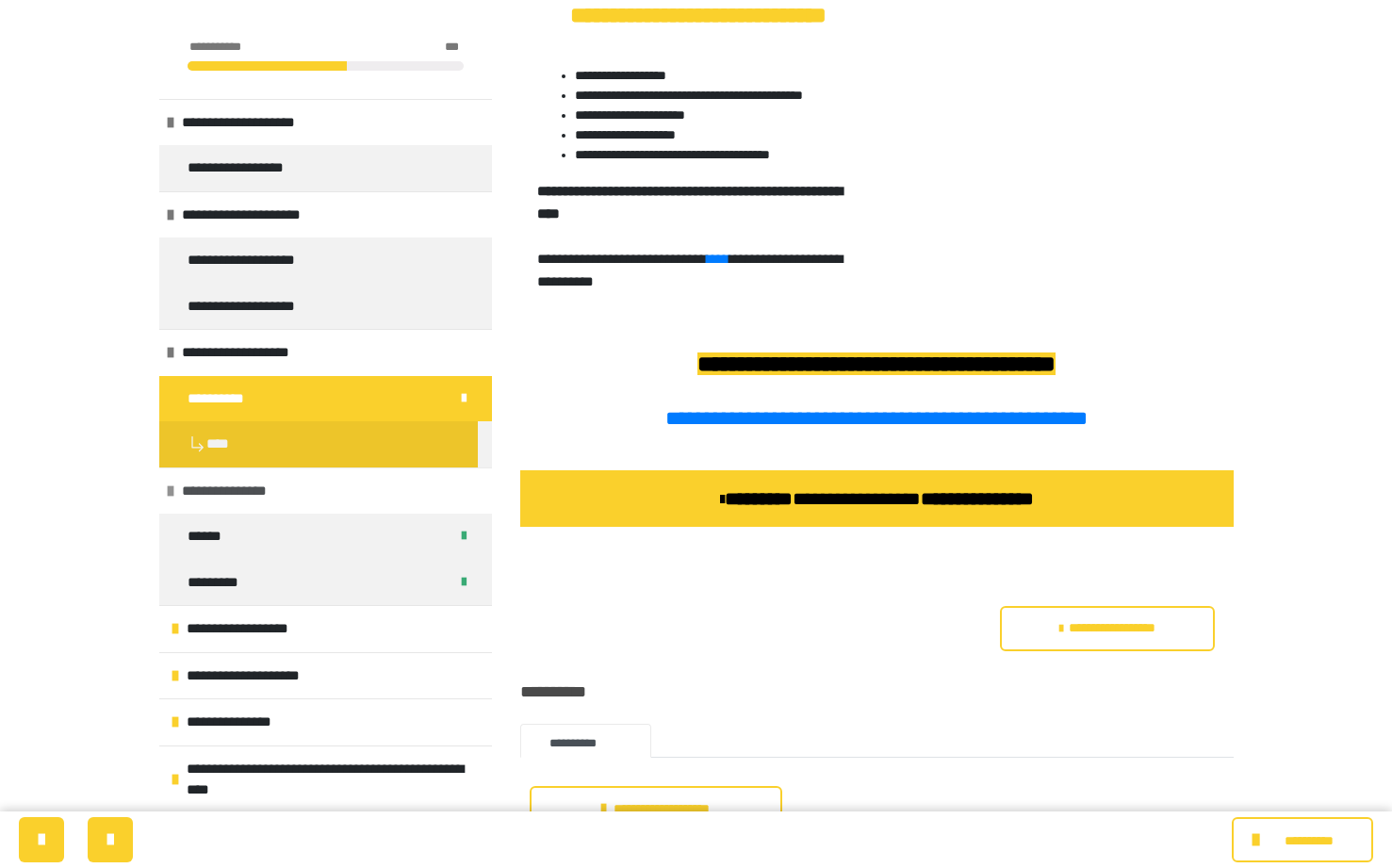 scroll, scrollTop: 3601, scrollLeft: 0, axis: vertical 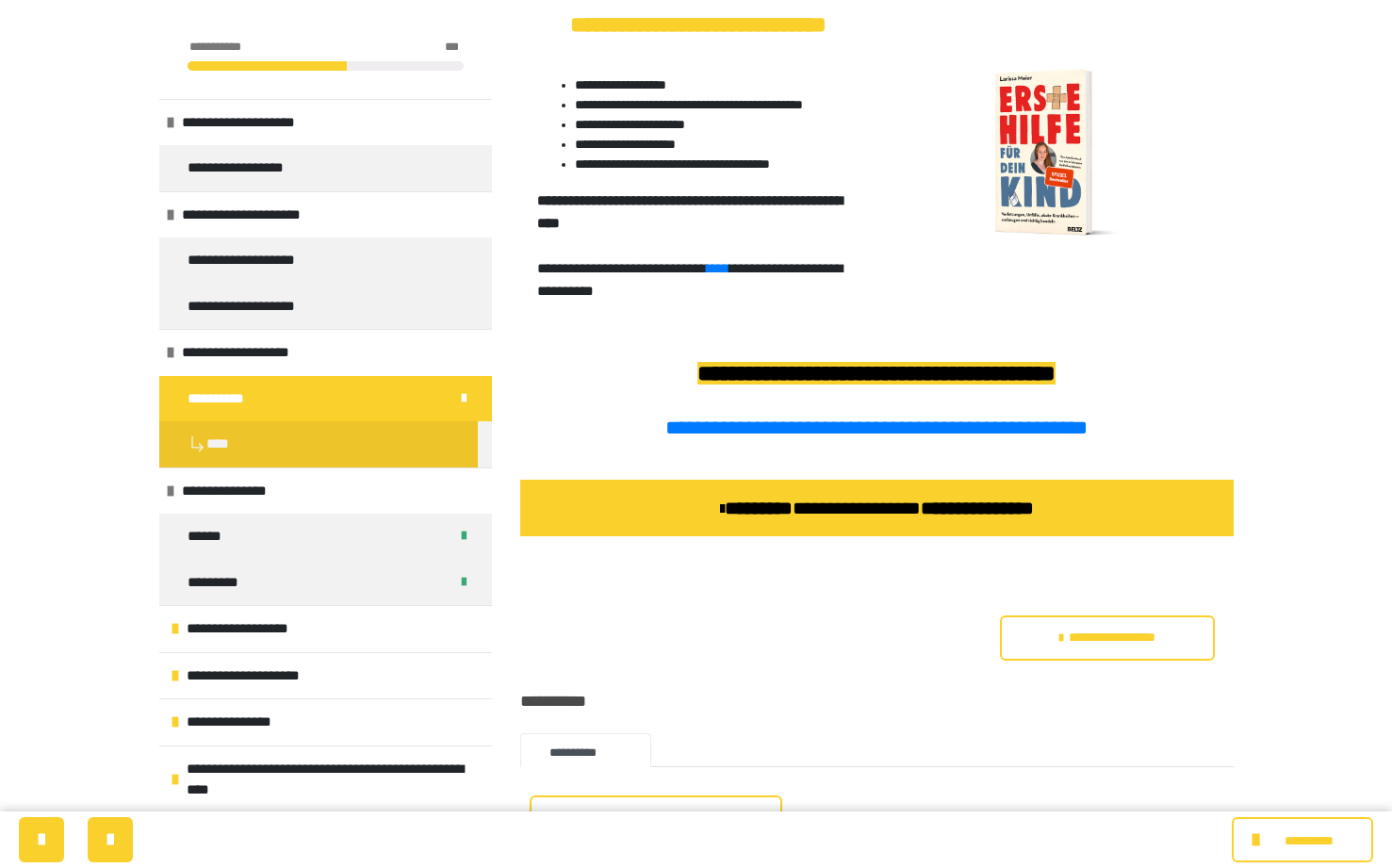 click at bounding box center [325, 421] 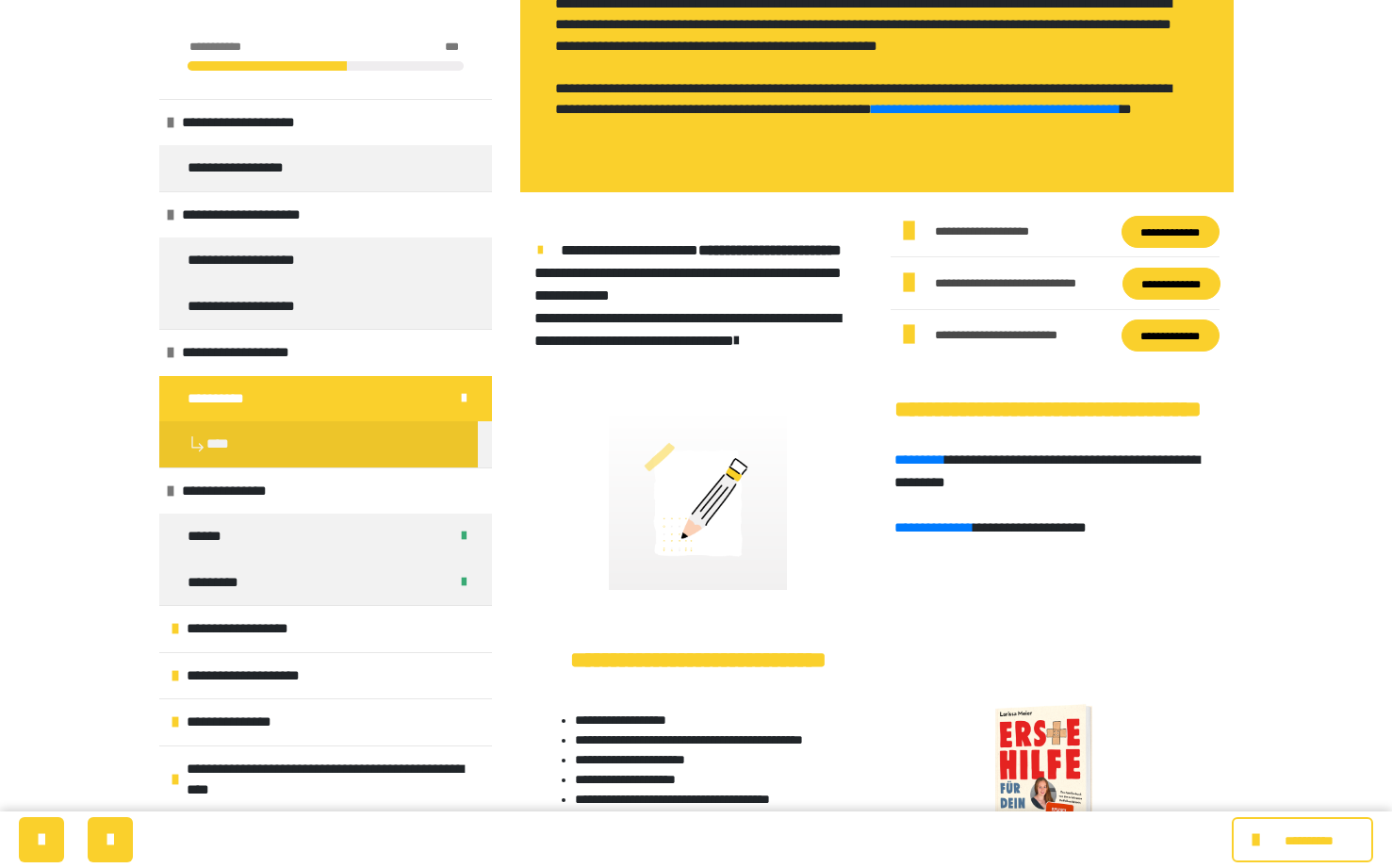 scroll, scrollTop: 2964, scrollLeft: 0, axis: vertical 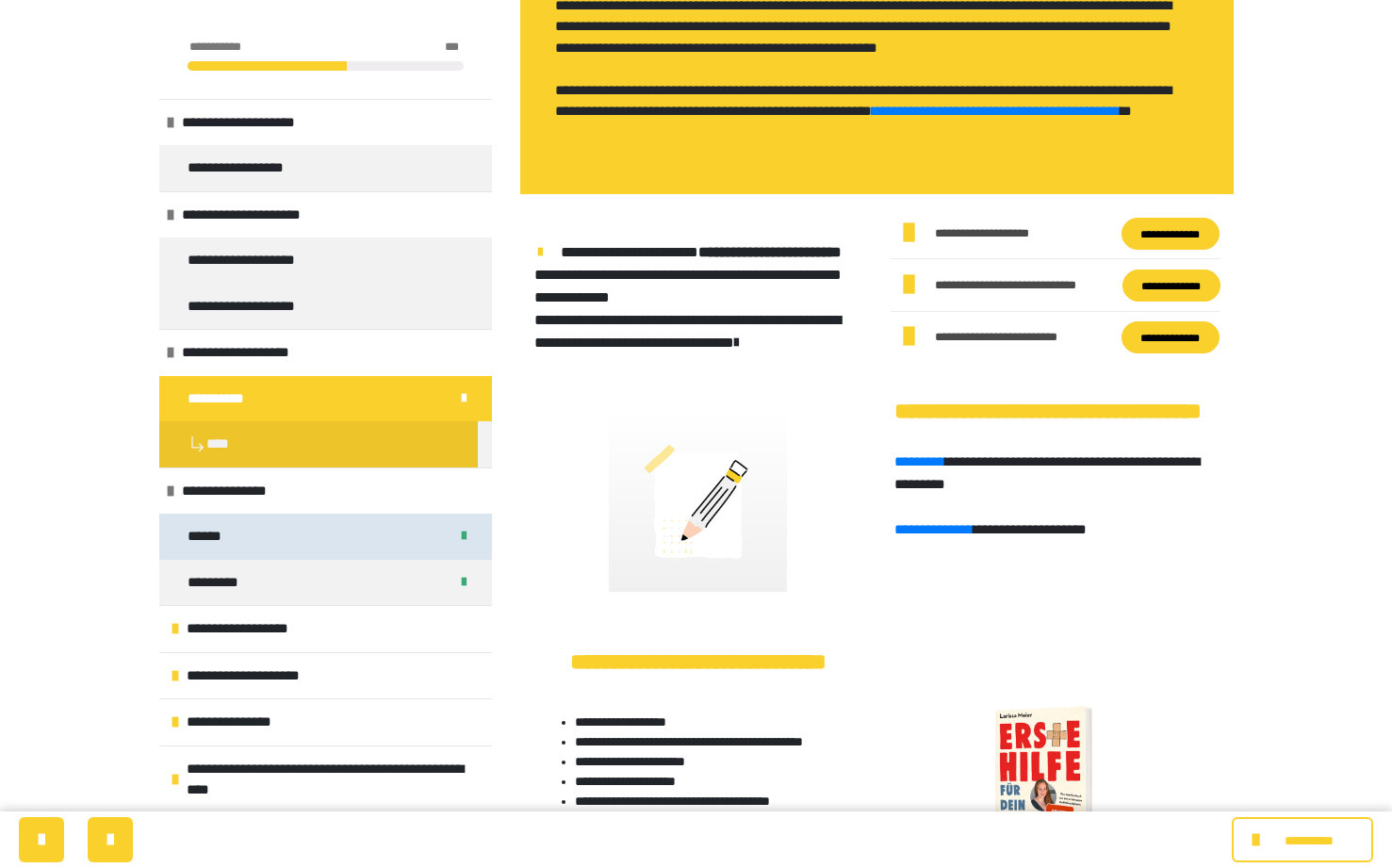 click on "******" at bounding box center (325, 536) 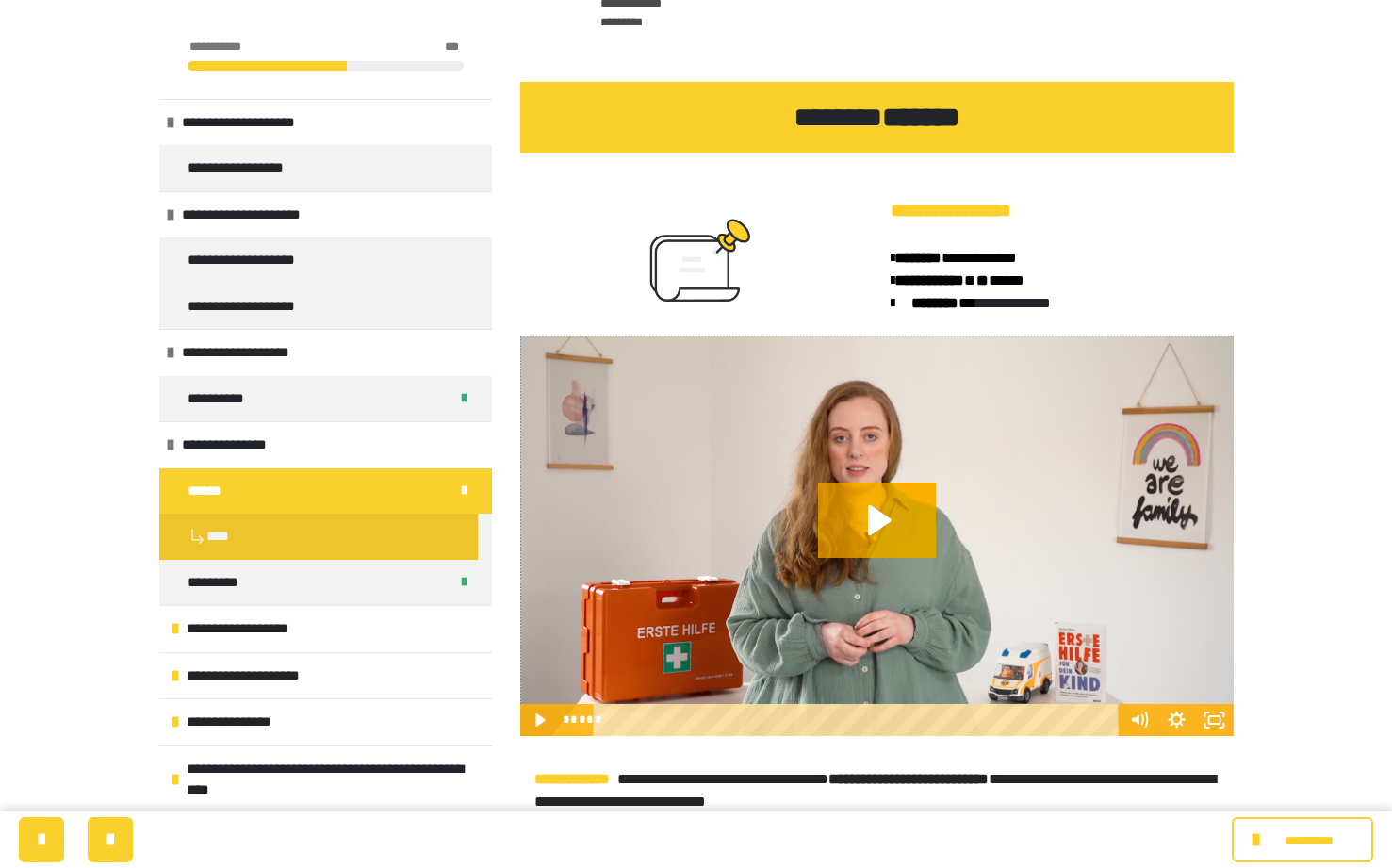 scroll, scrollTop: 428, scrollLeft: 0, axis: vertical 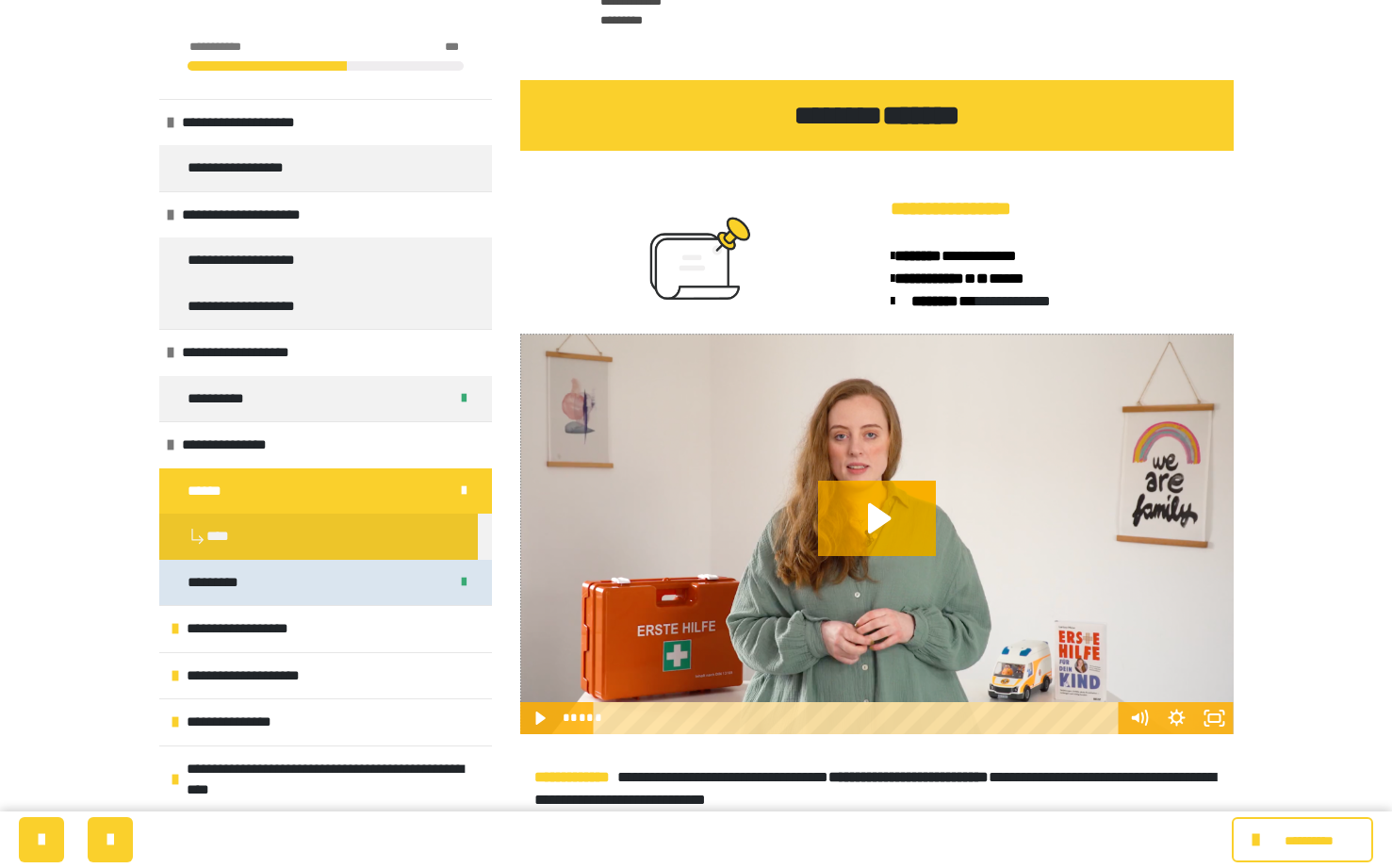 click on "*********" at bounding box center [325, 582] 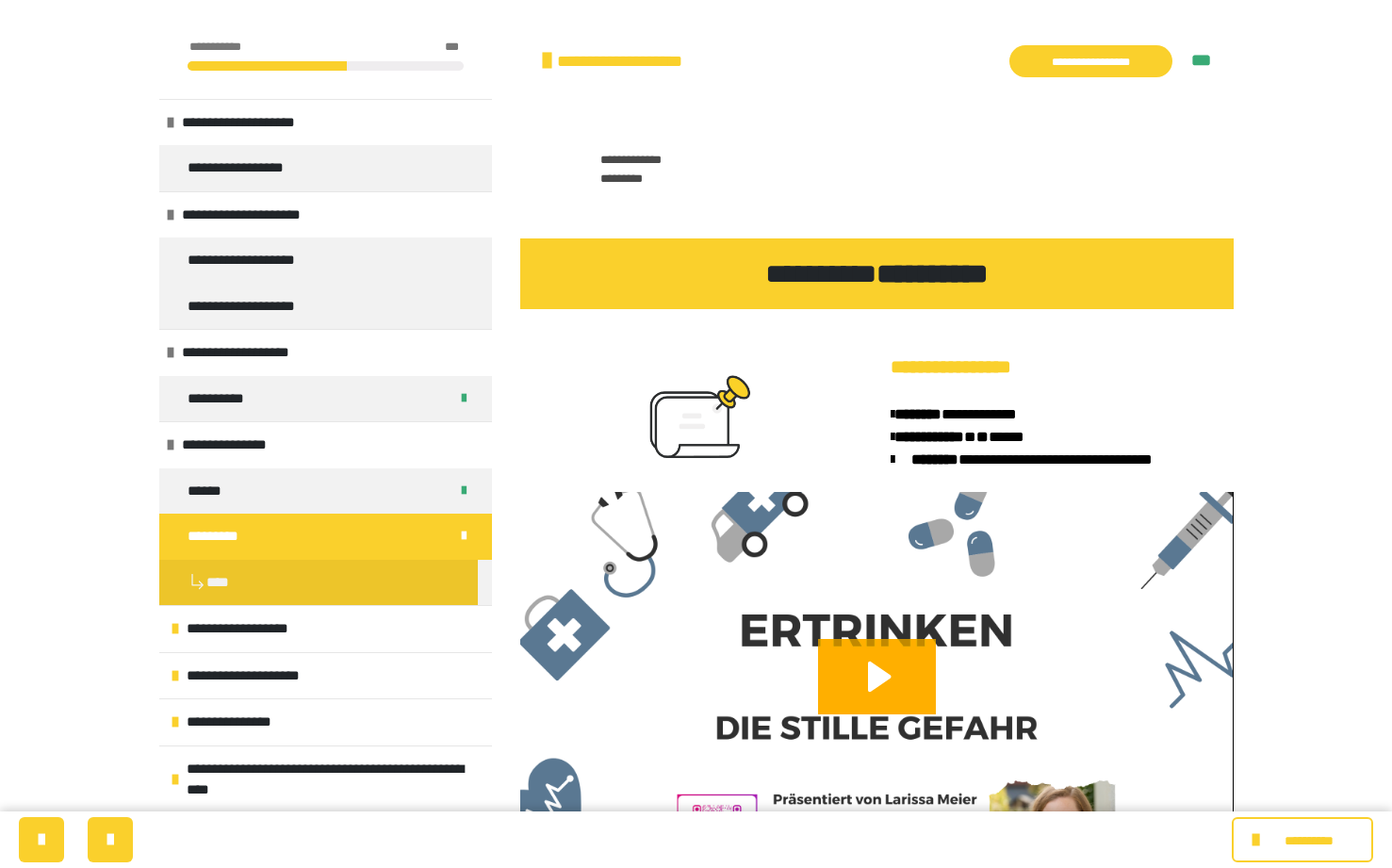 scroll, scrollTop: 273, scrollLeft: 0, axis: vertical 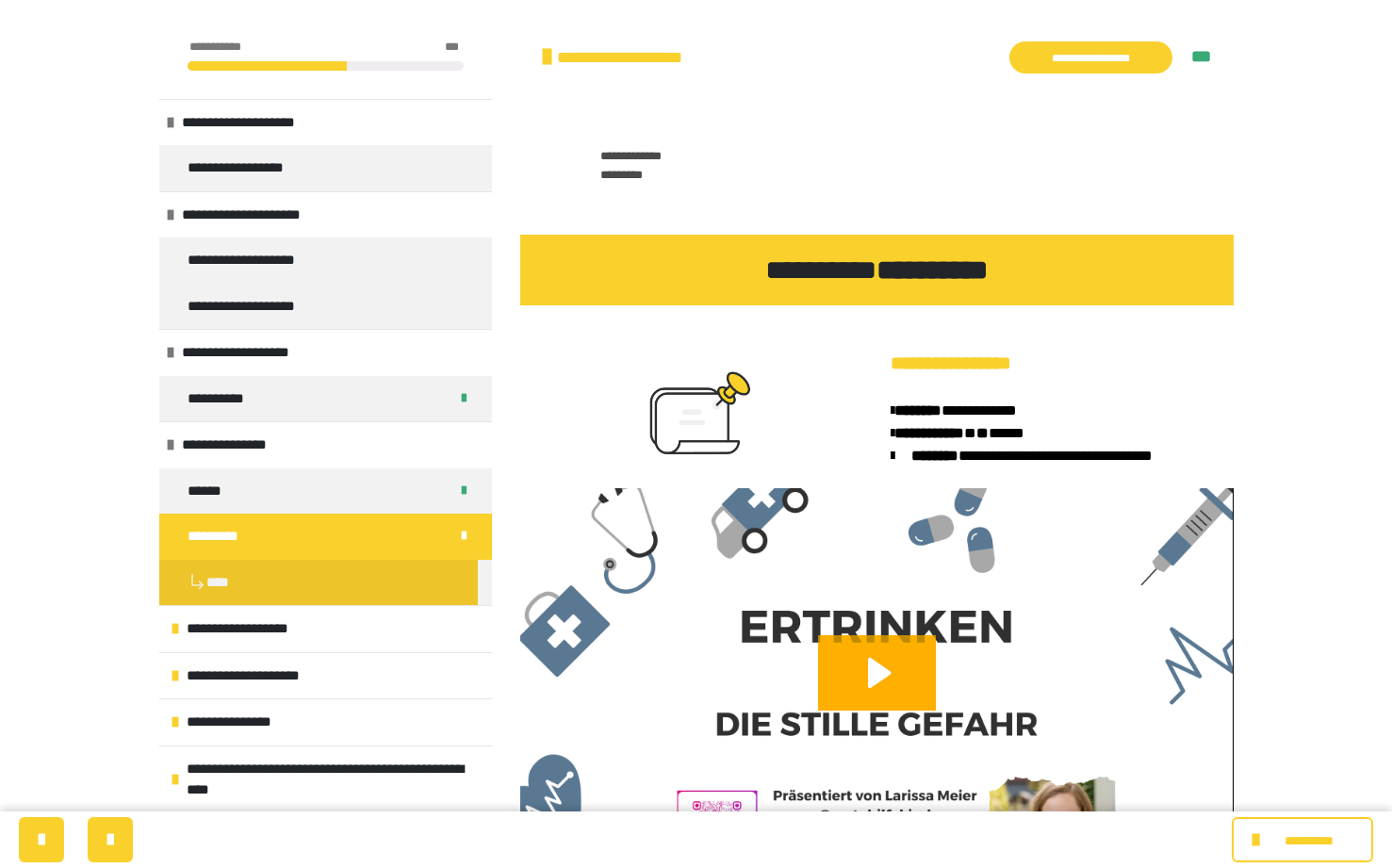 click at bounding box center [325, 537] 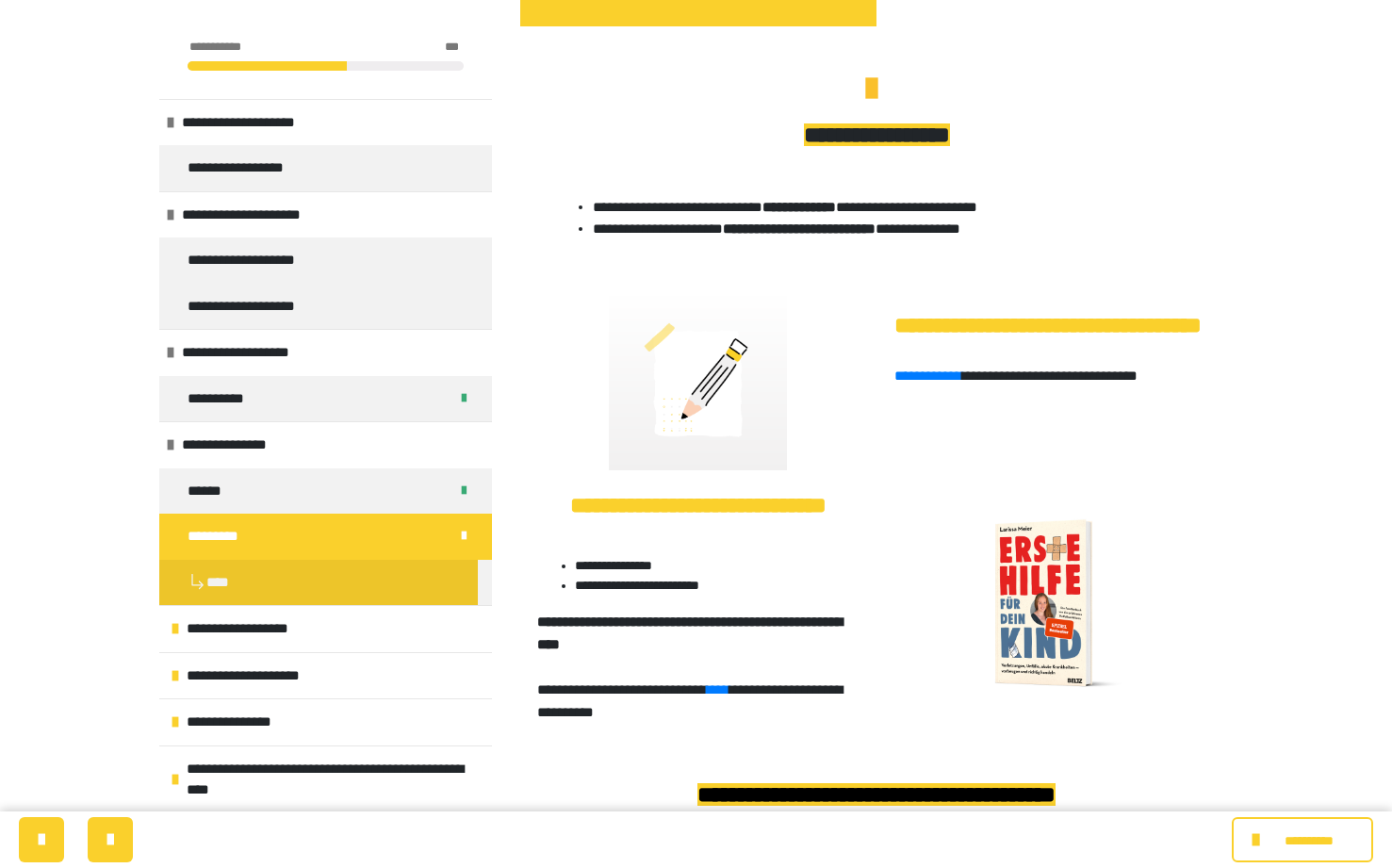 scroll, scrollTop: 2162, scrollLeft: 0, axis: vertical 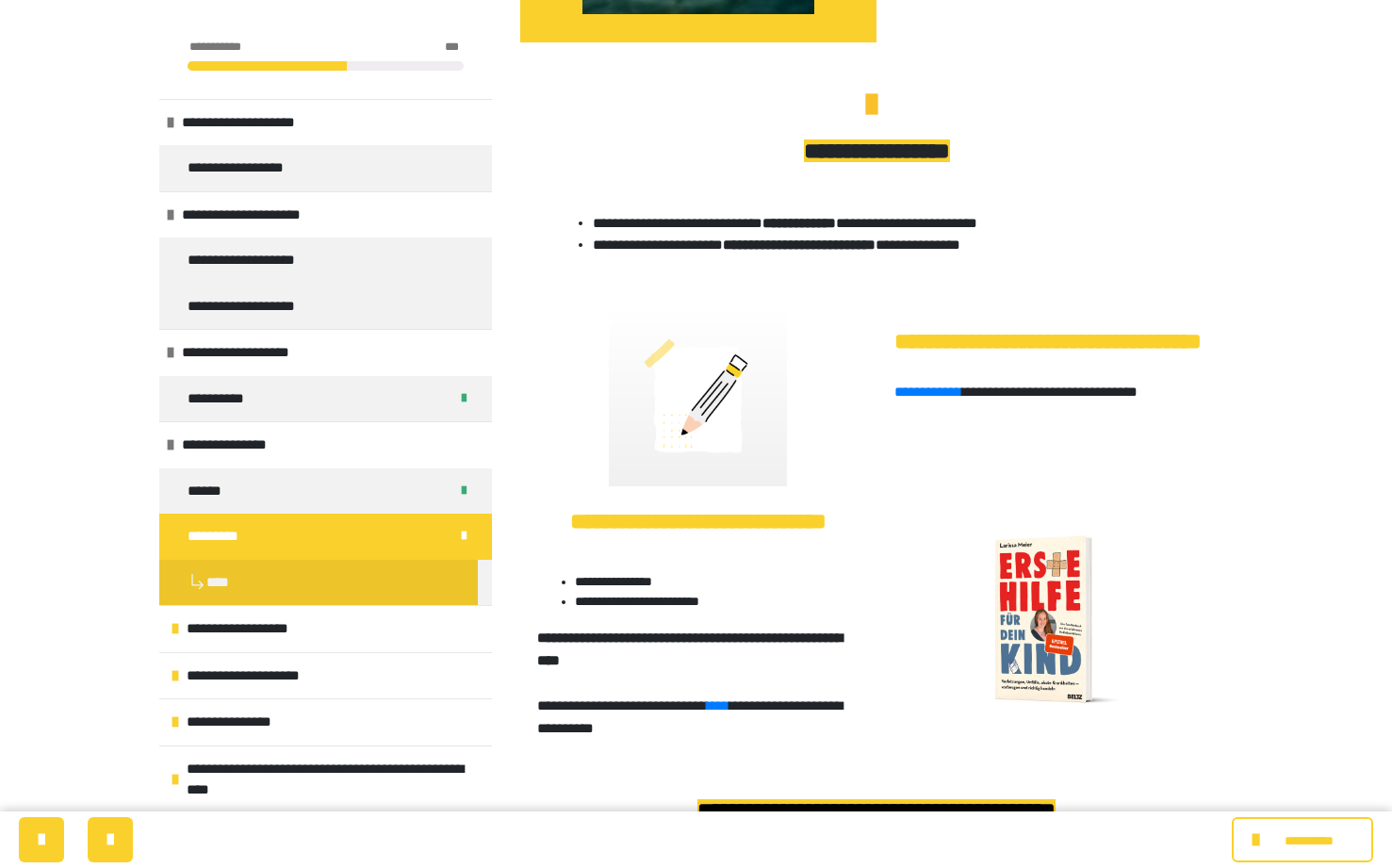 click at bounding box center (697, 396) 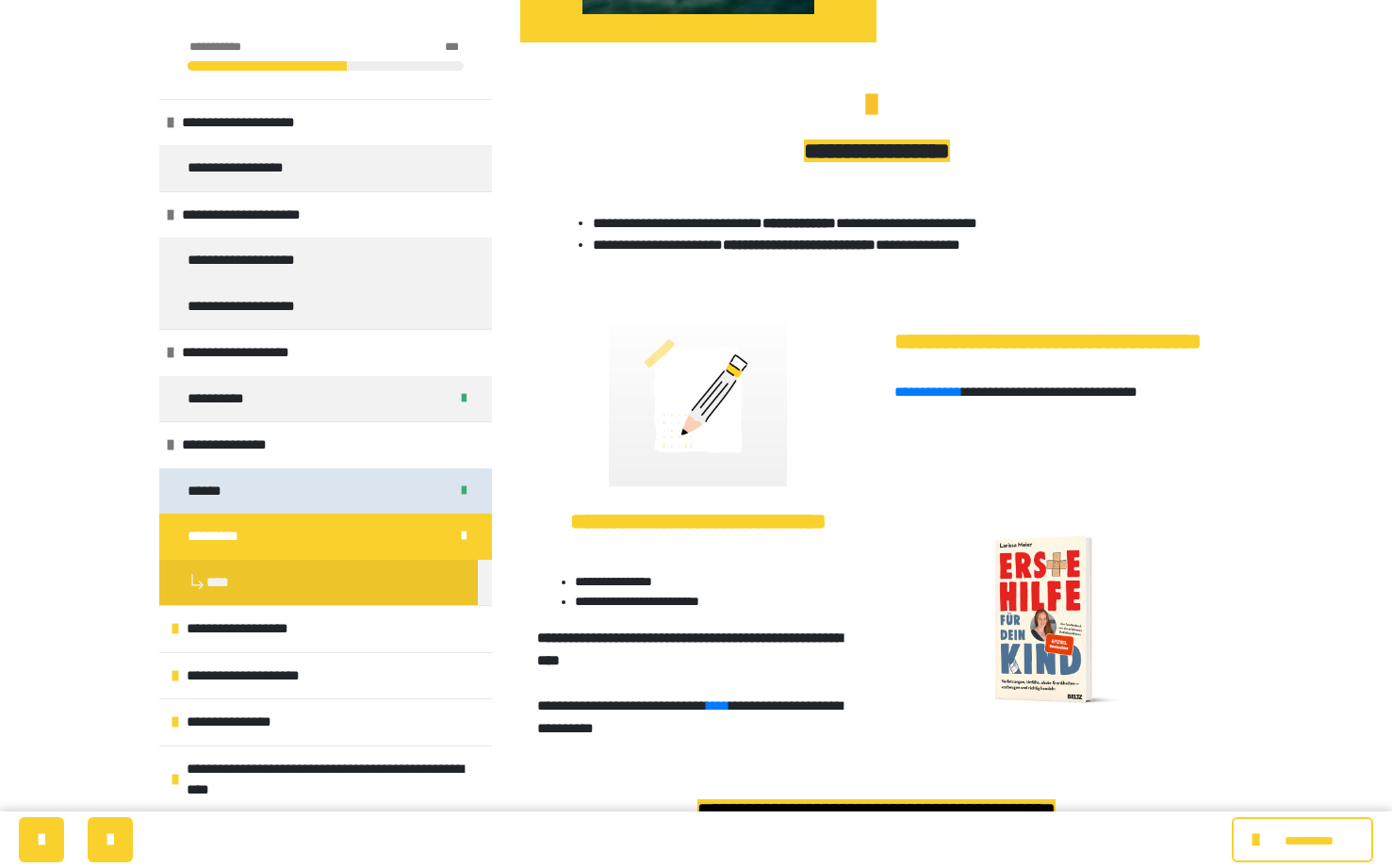 click on "******" at bounding box center (325, 491) 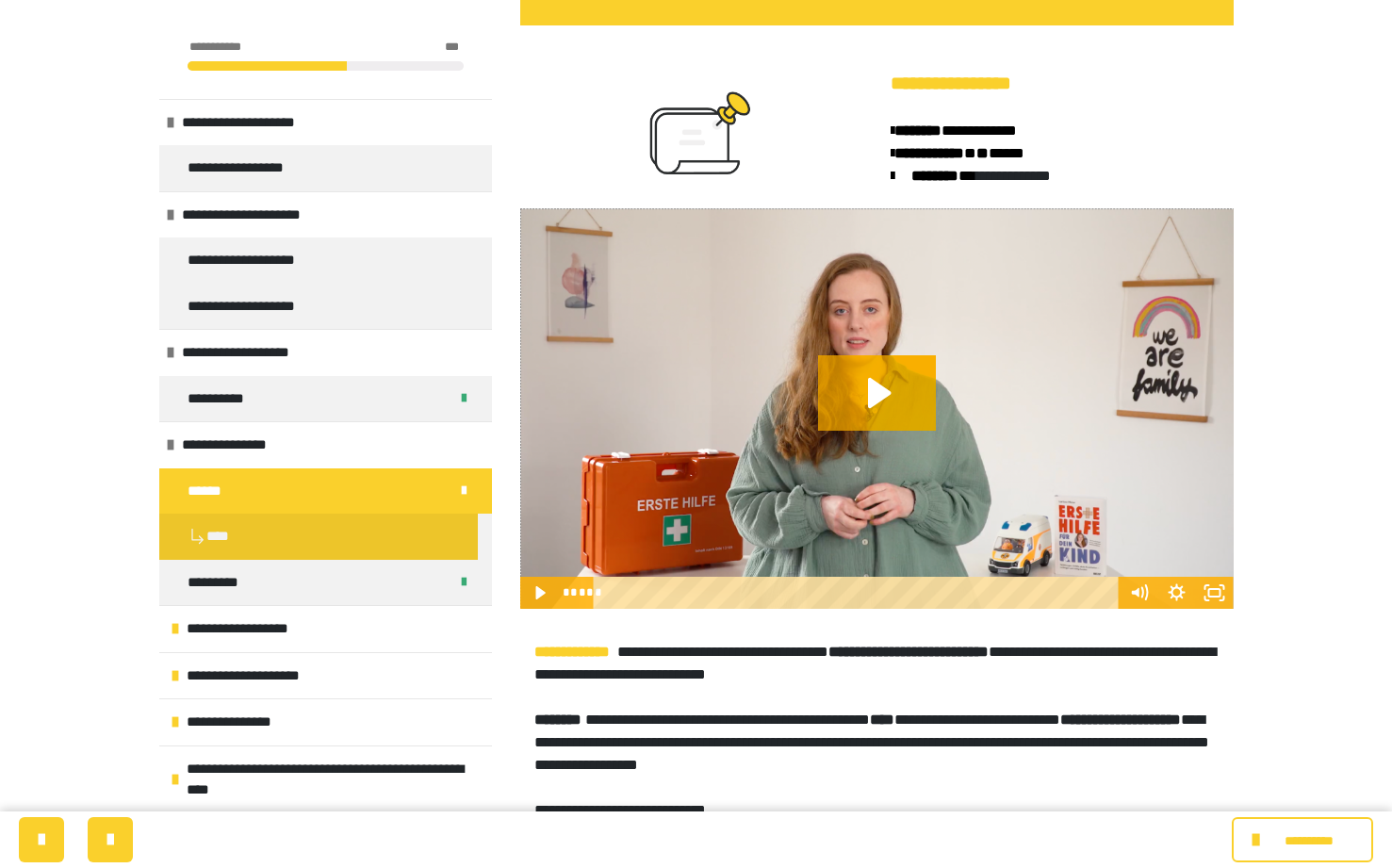 scroll, scrollTop: 582, scrollLeft: 0, axis: vertical 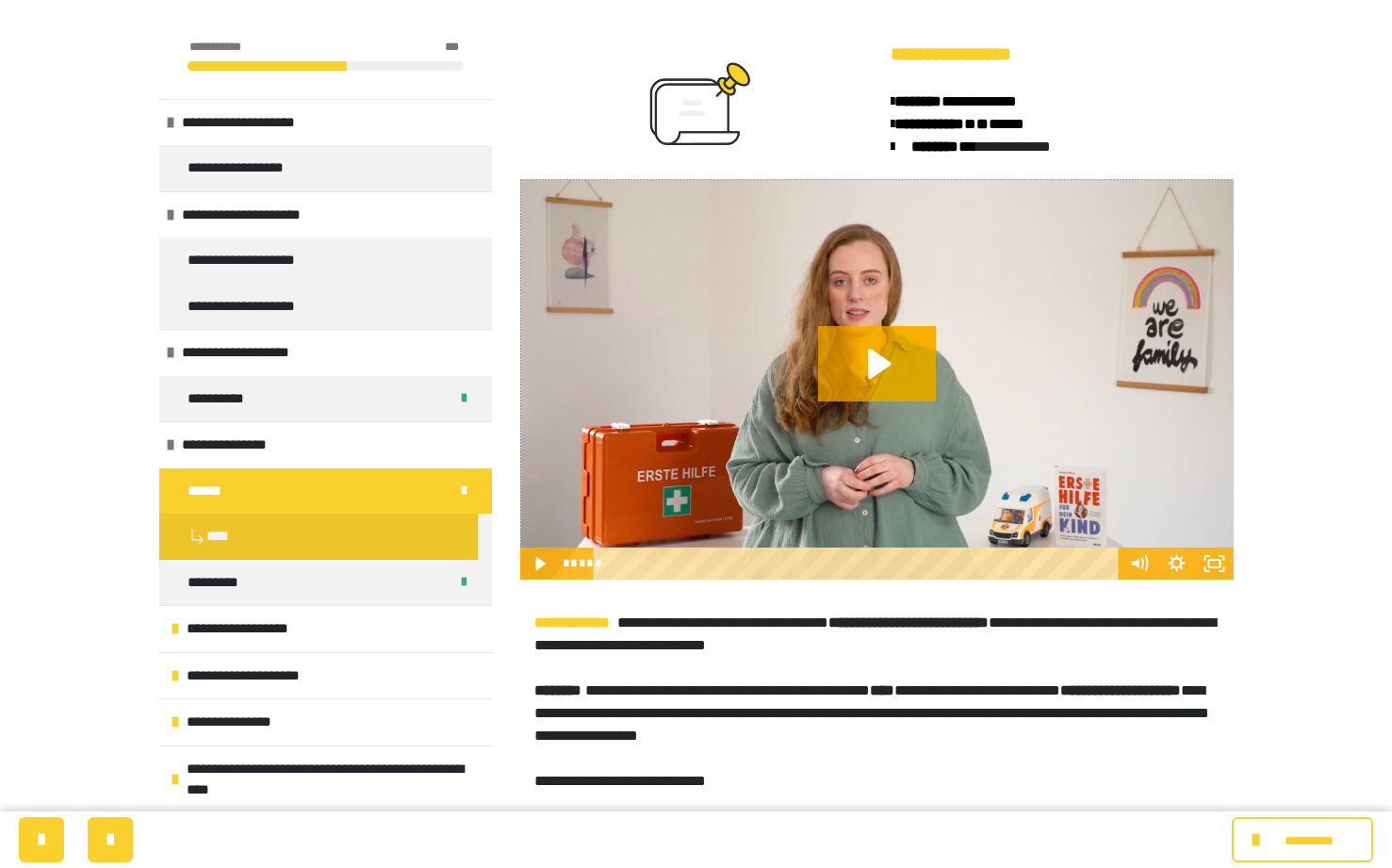 click on "**********" at bounding box center (696, 2574) 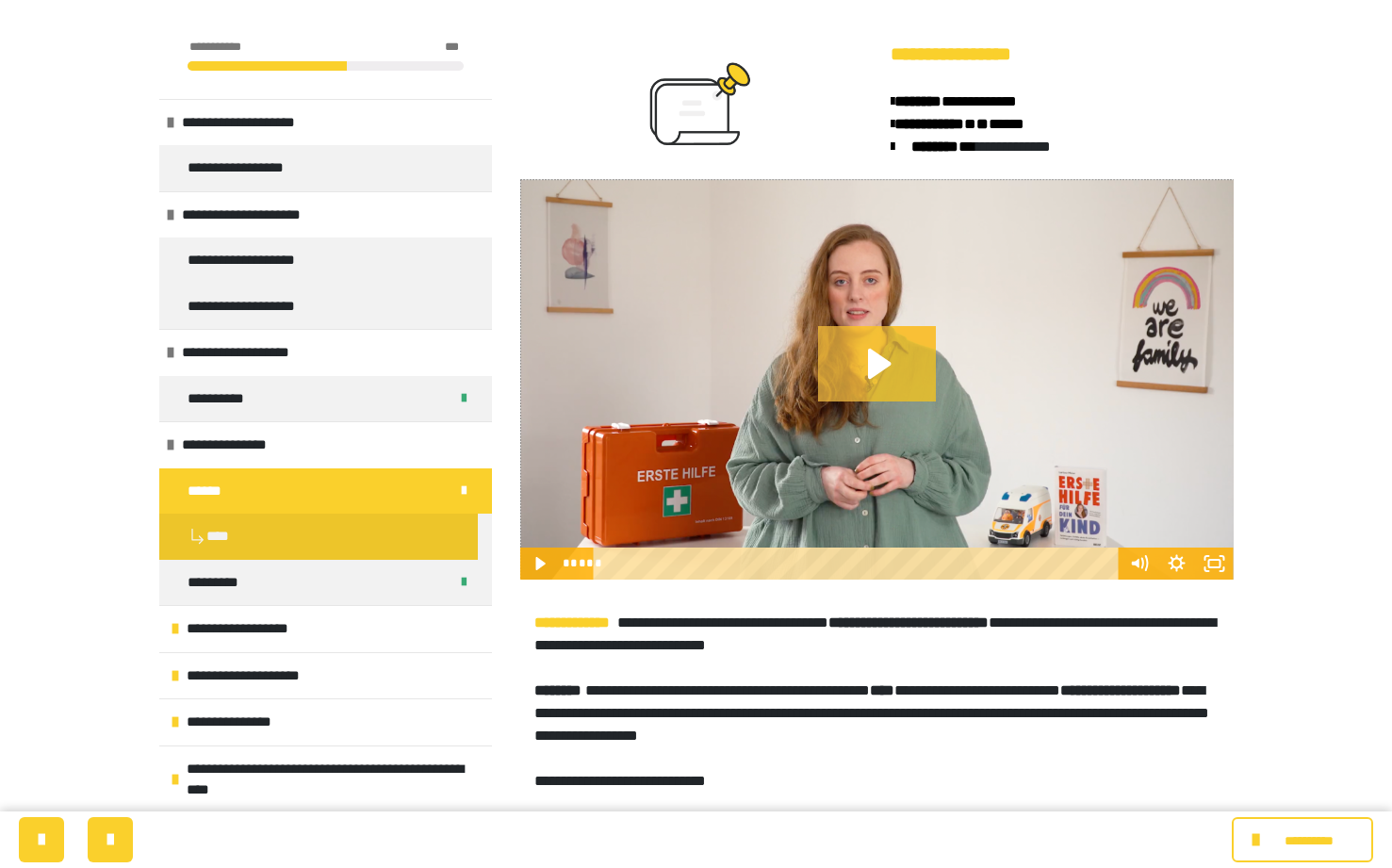 click 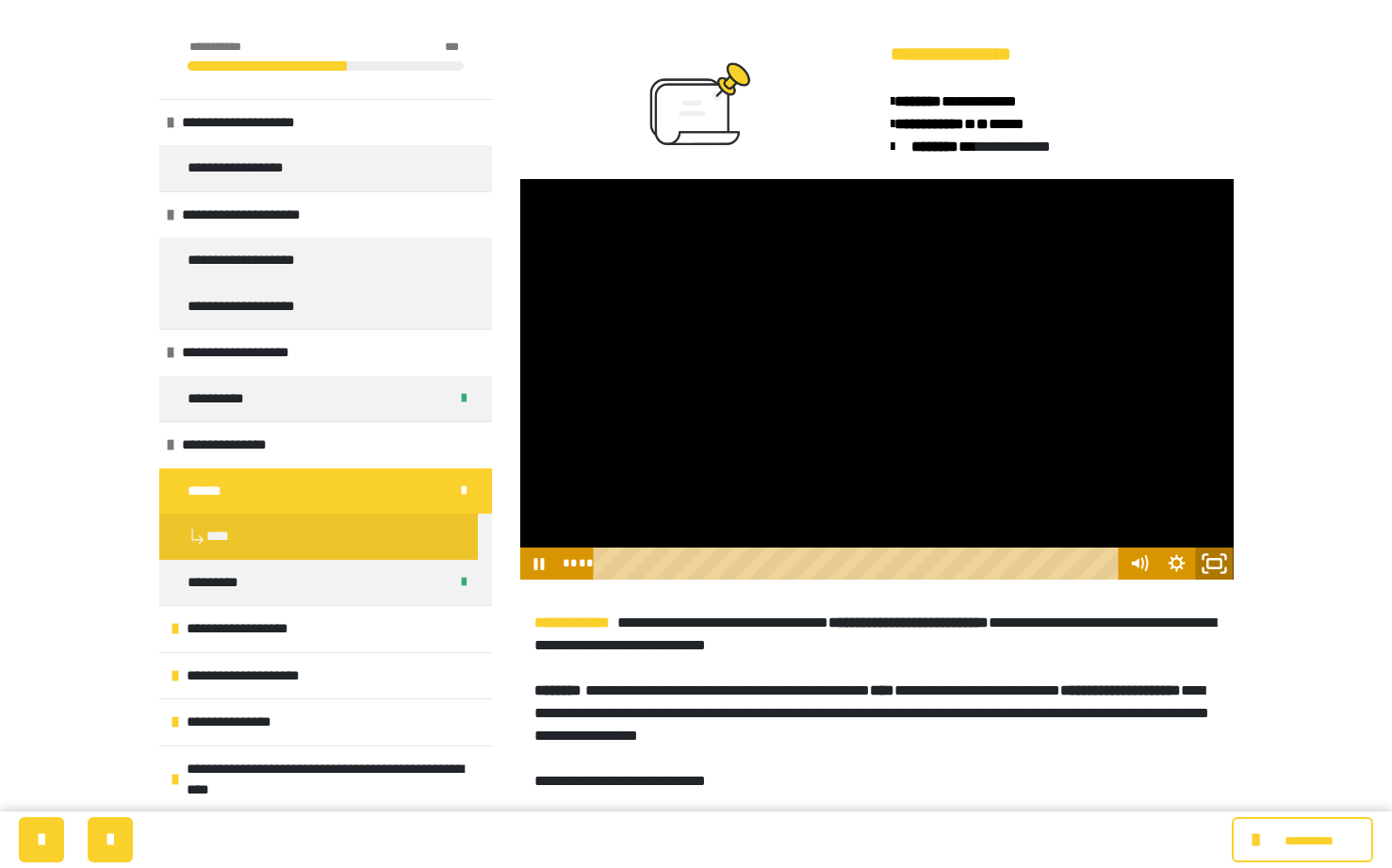 click 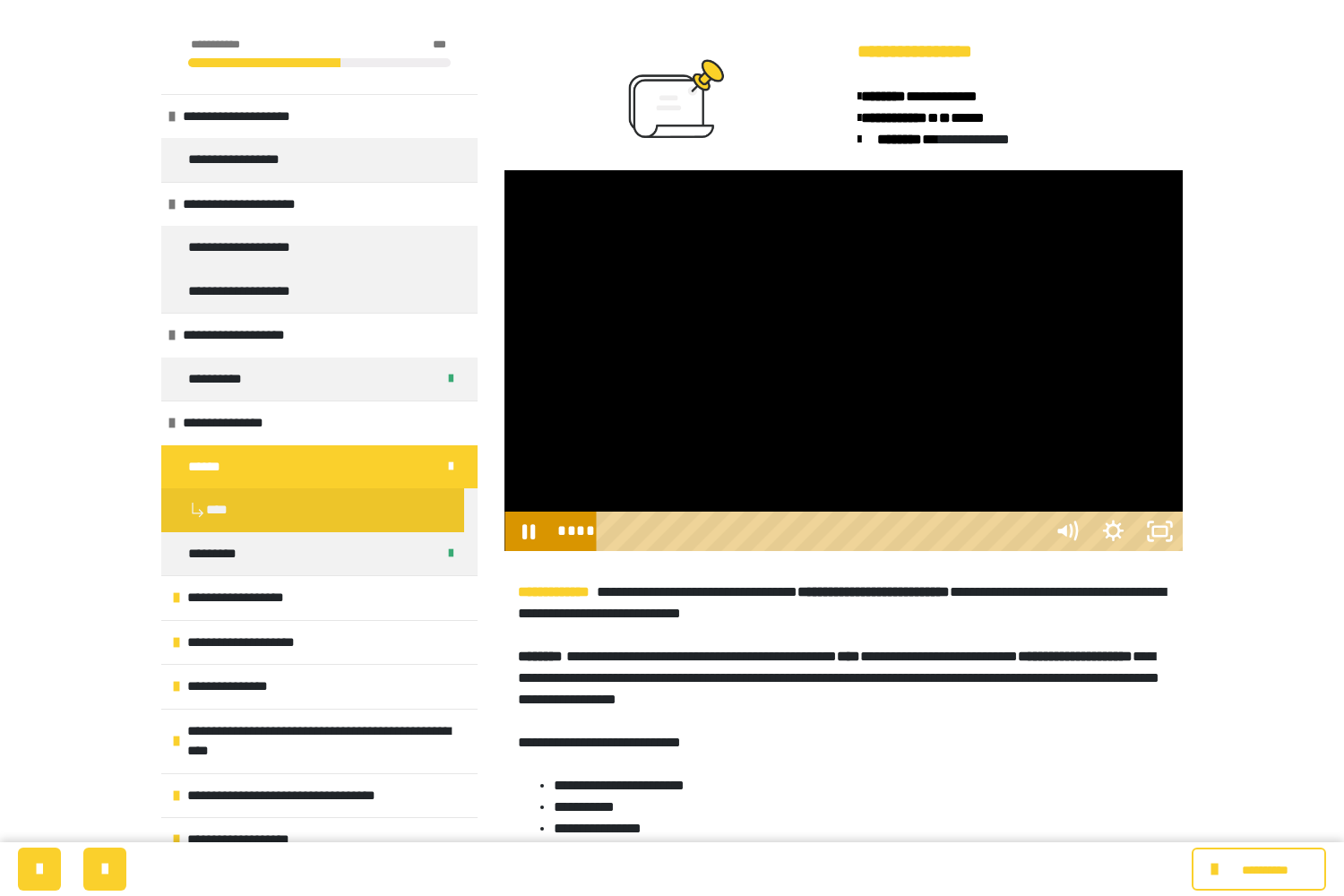 type 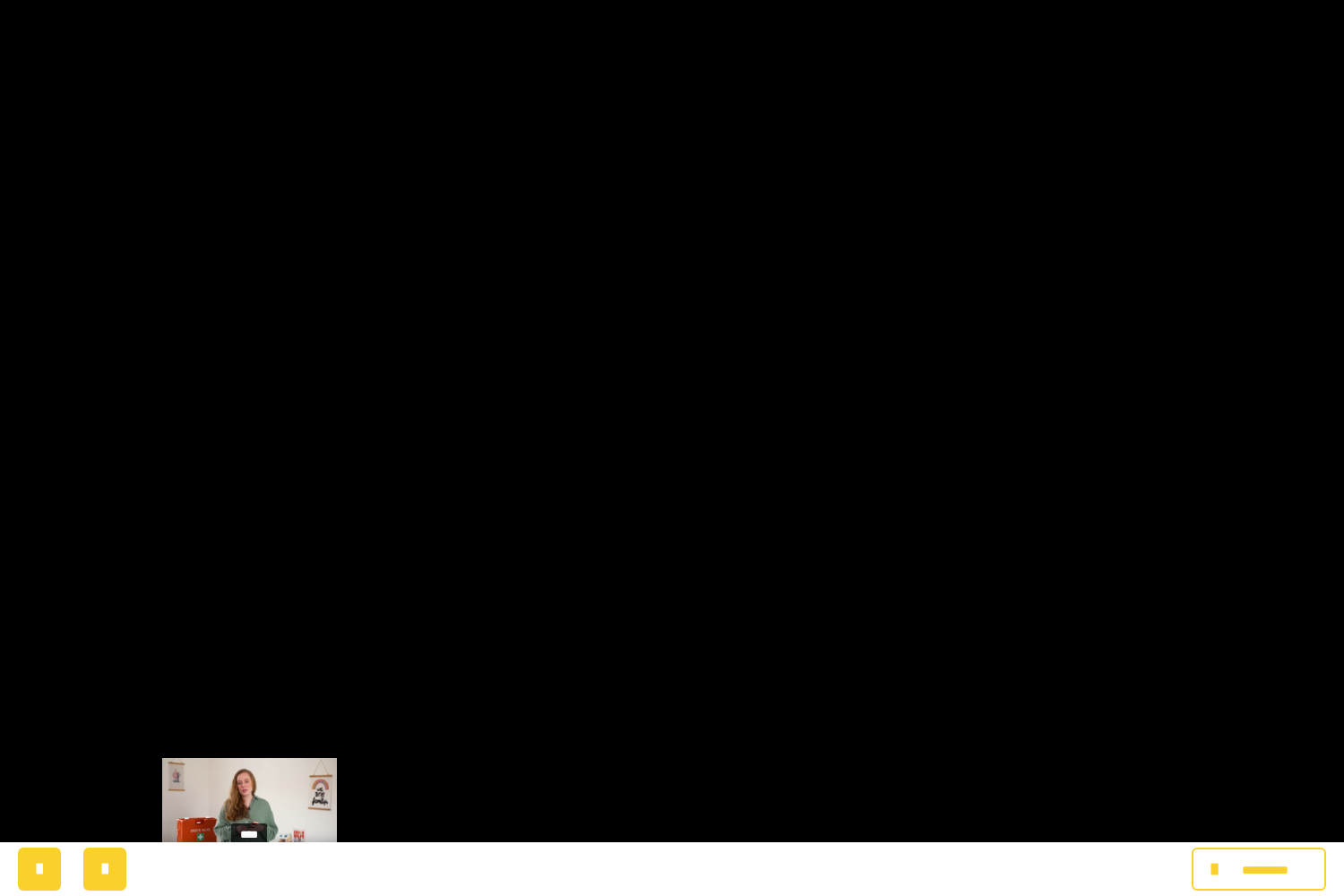 click on "****" at bounding box center [650, 876] 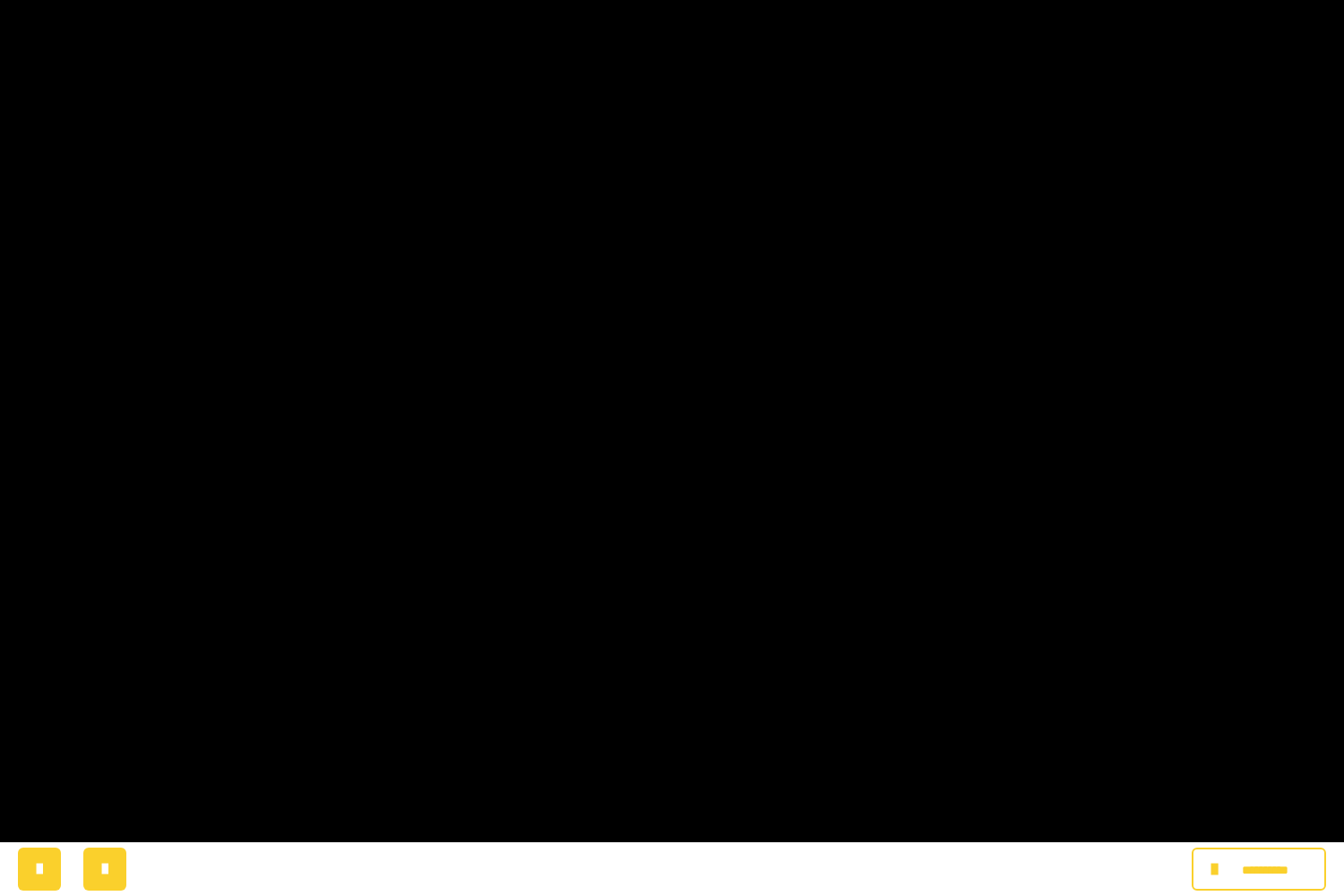 click at bounding box center [672, 448] 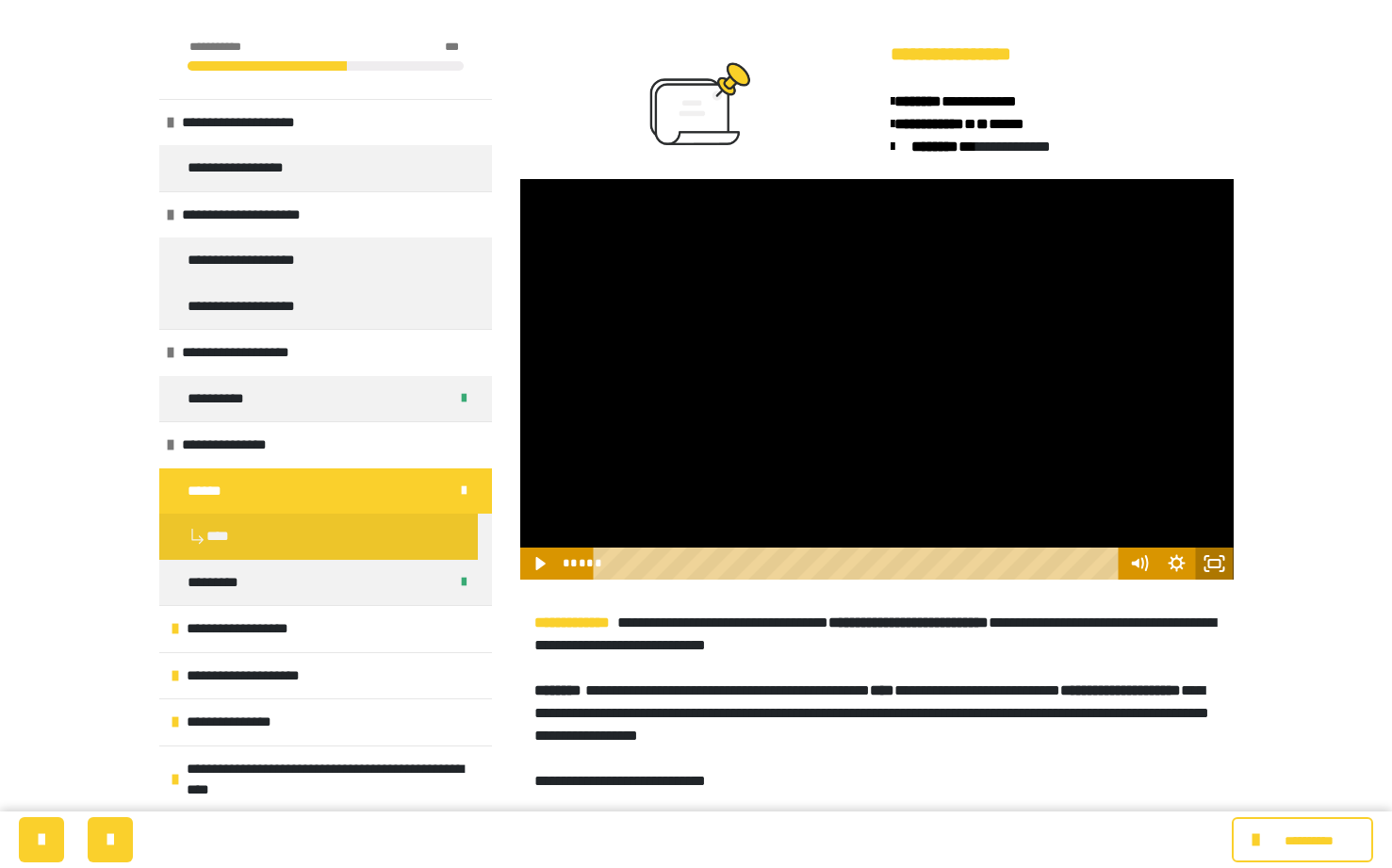 scroll, scrollTop: 0, scrollLeft: 0, axis: both 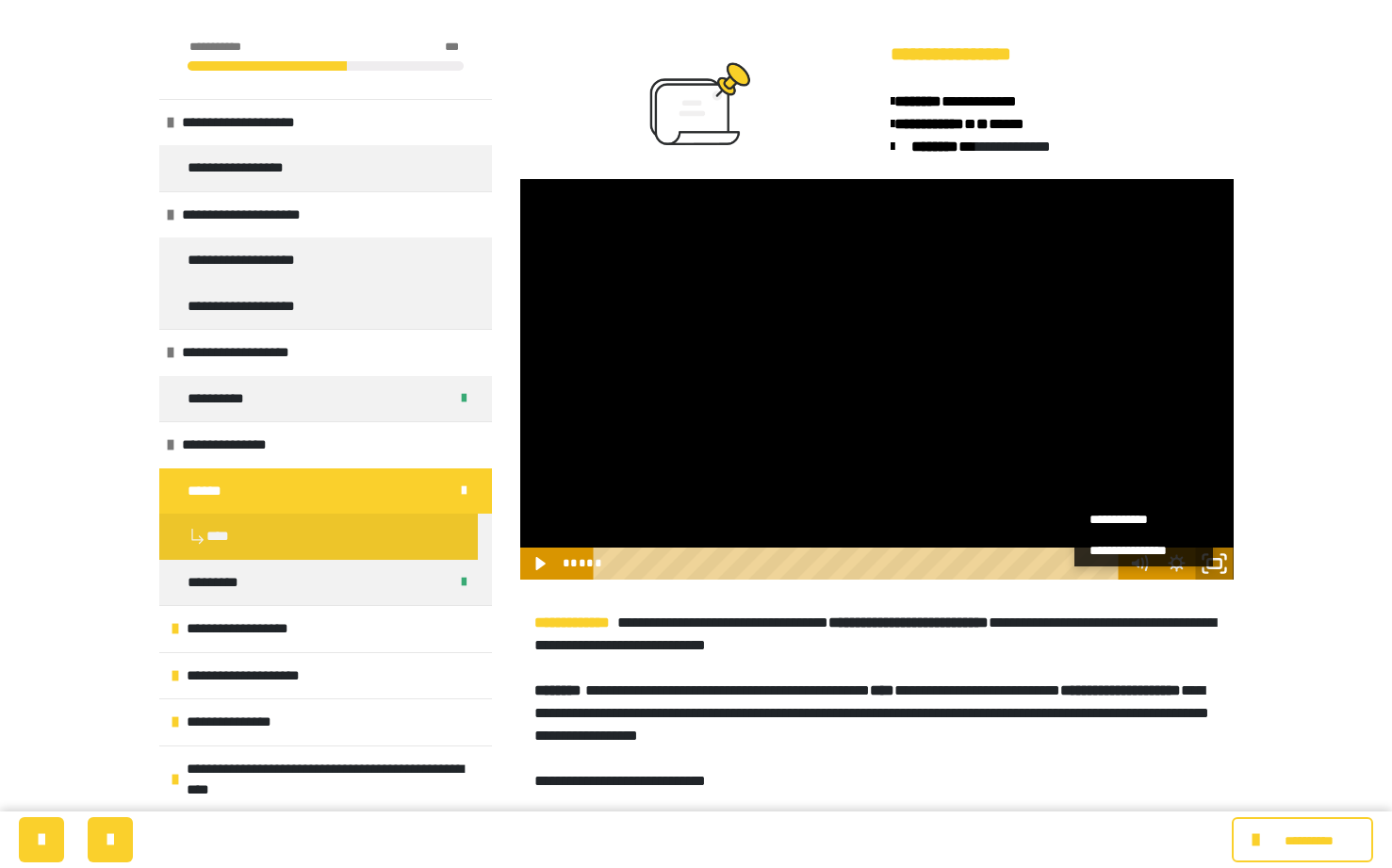 click 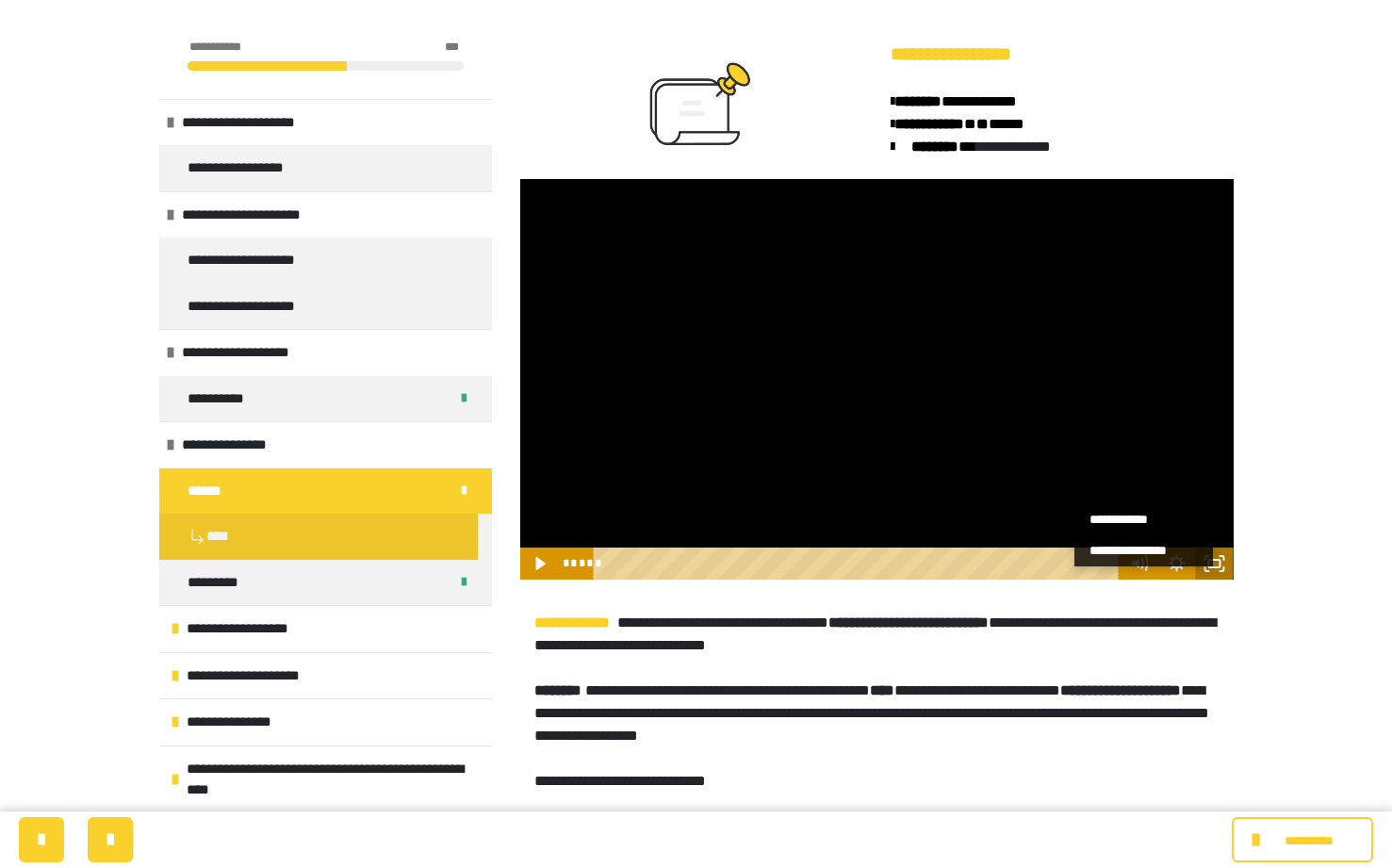 scroll, scrollTop: 0, scrollLeft: 0, axis: both 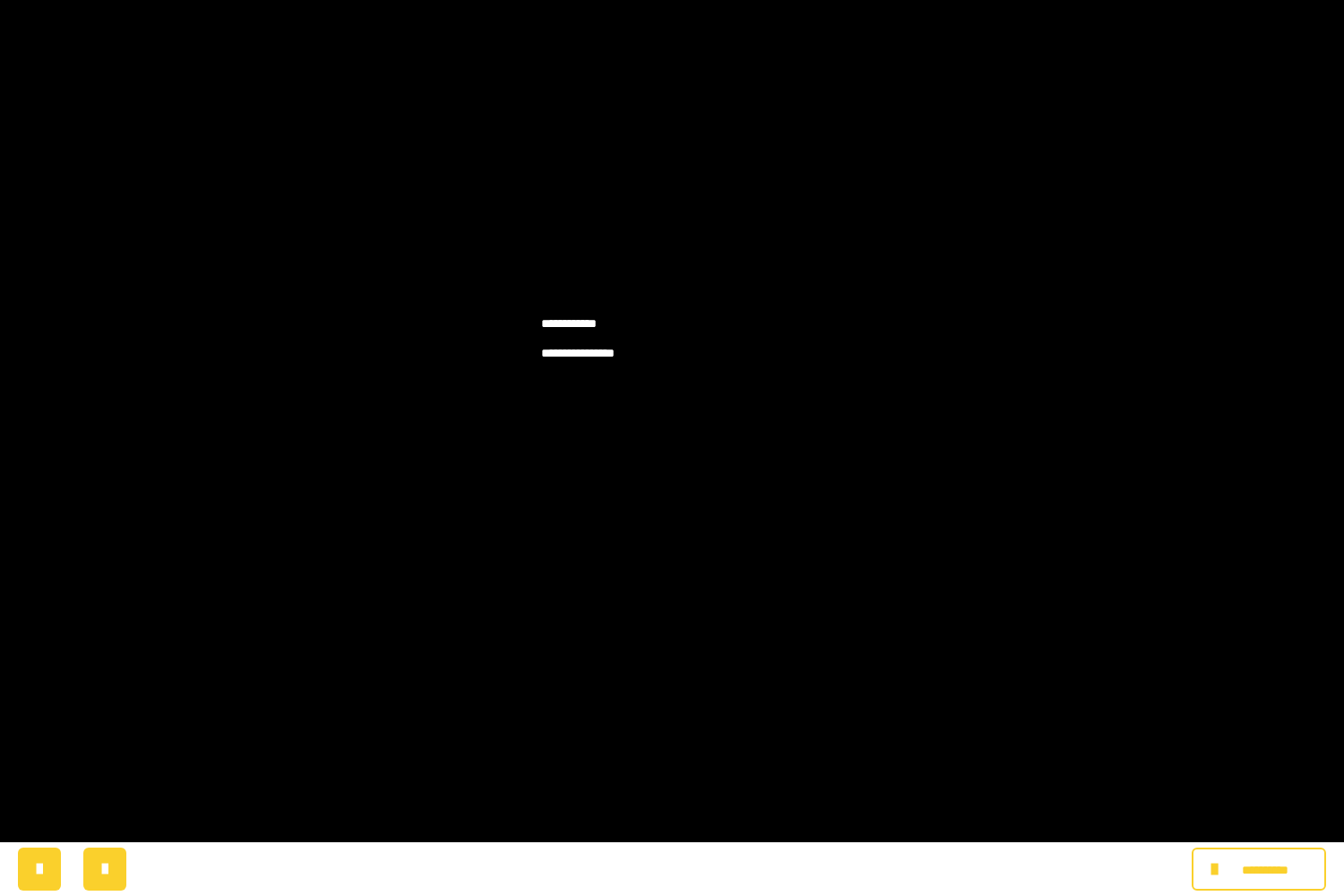click at bounding box center [672, 448] 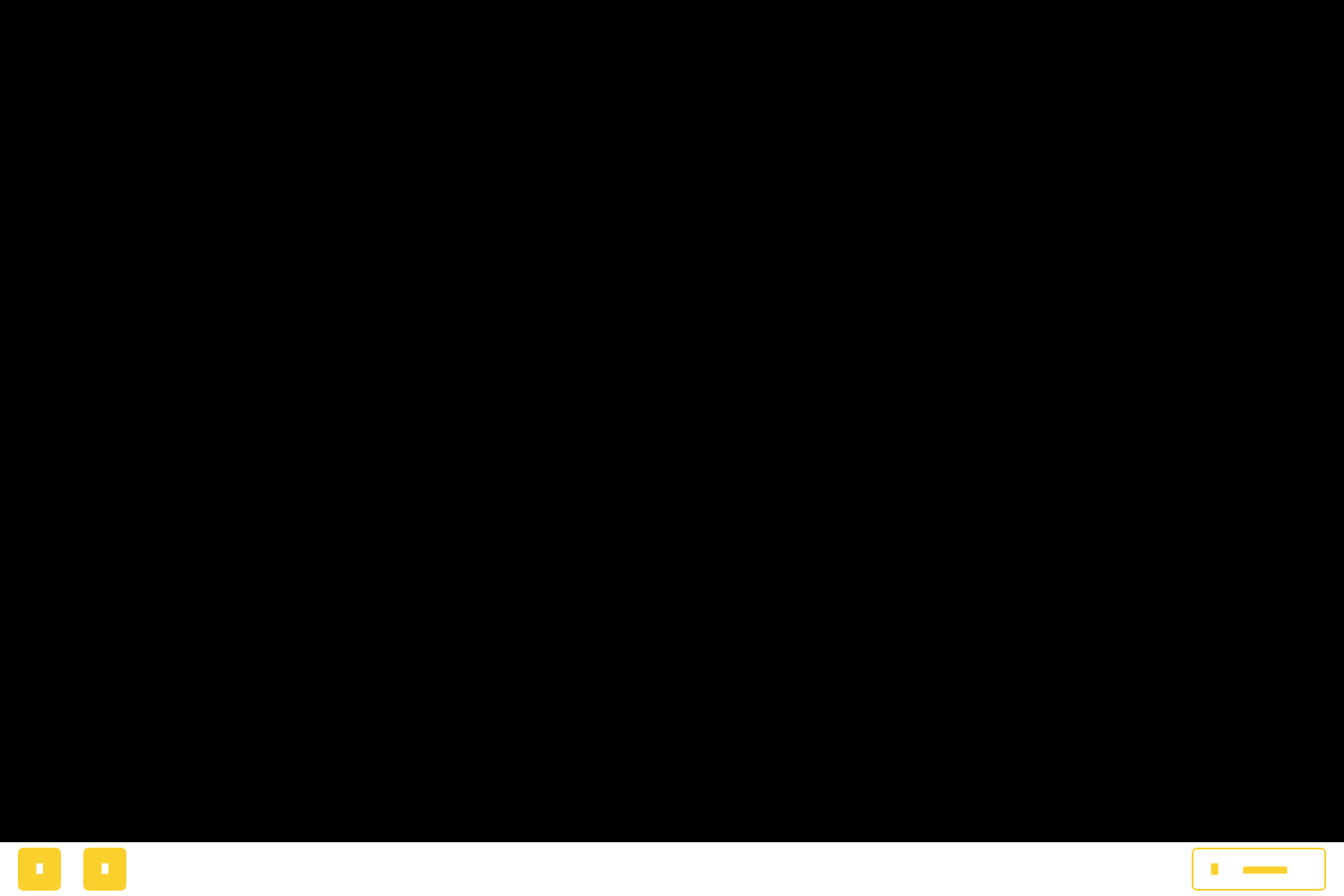 click at bounding box center (672, 448) 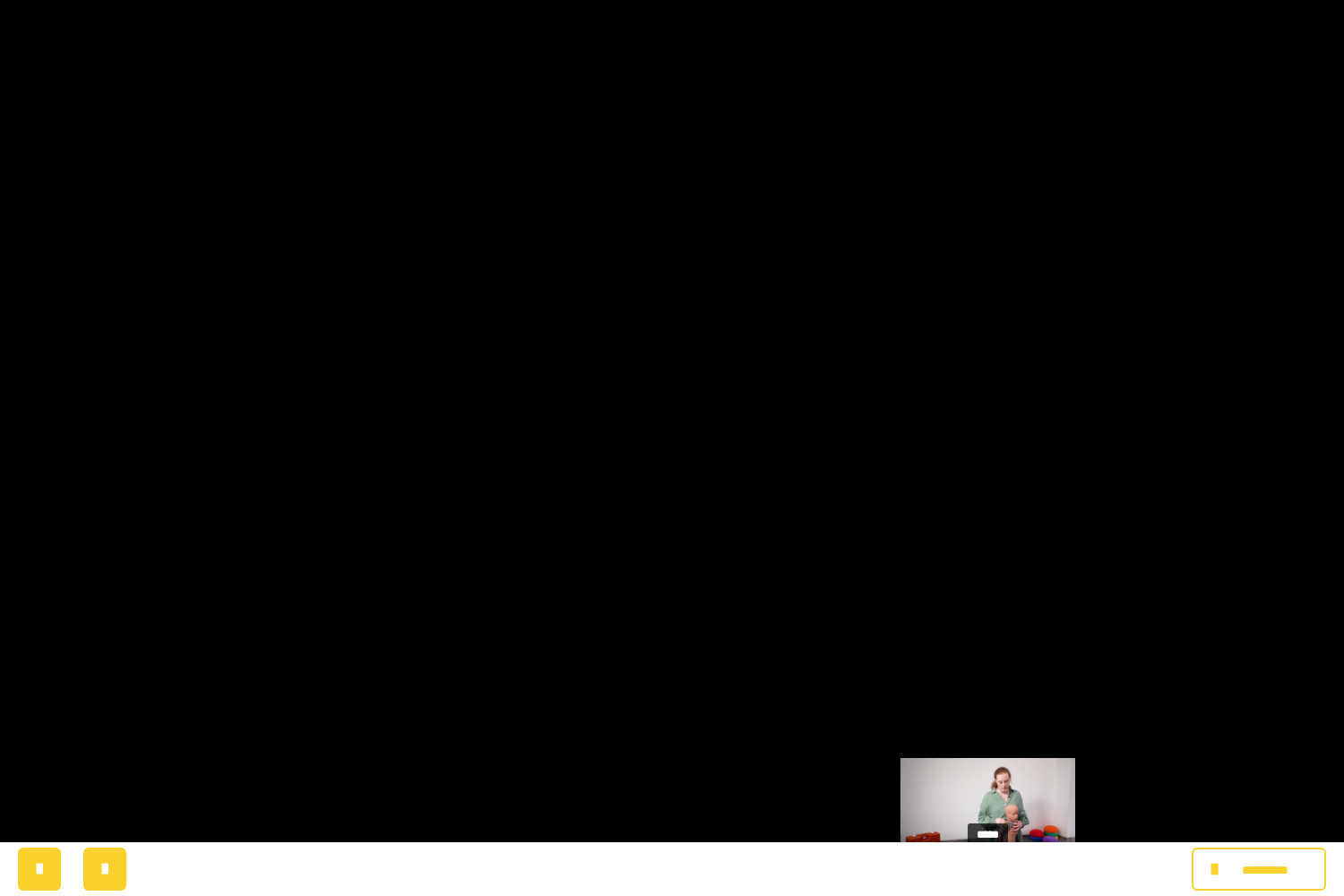 click on "*****" at bounding box center (650, 876) 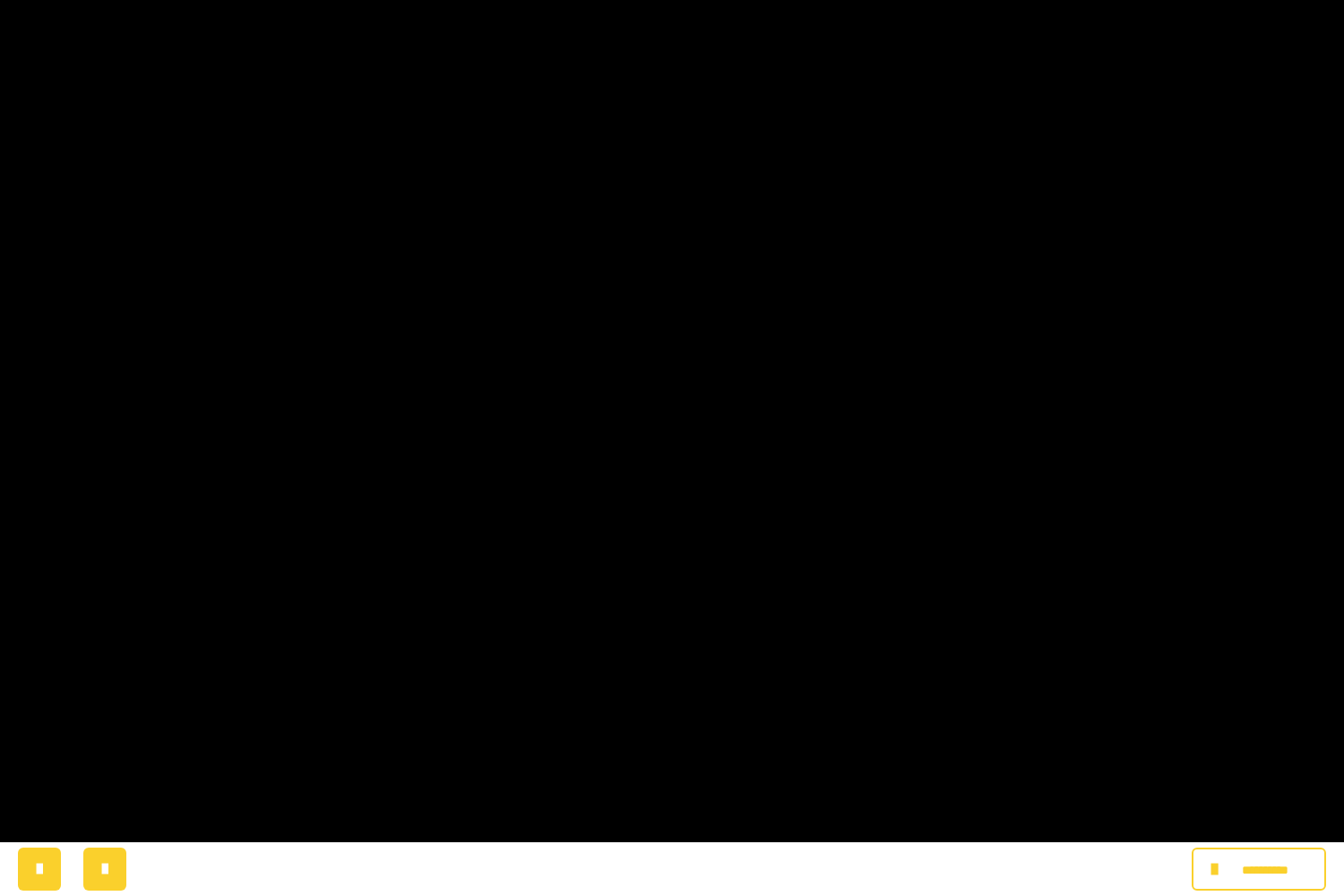click at bounding box center [672, 448] 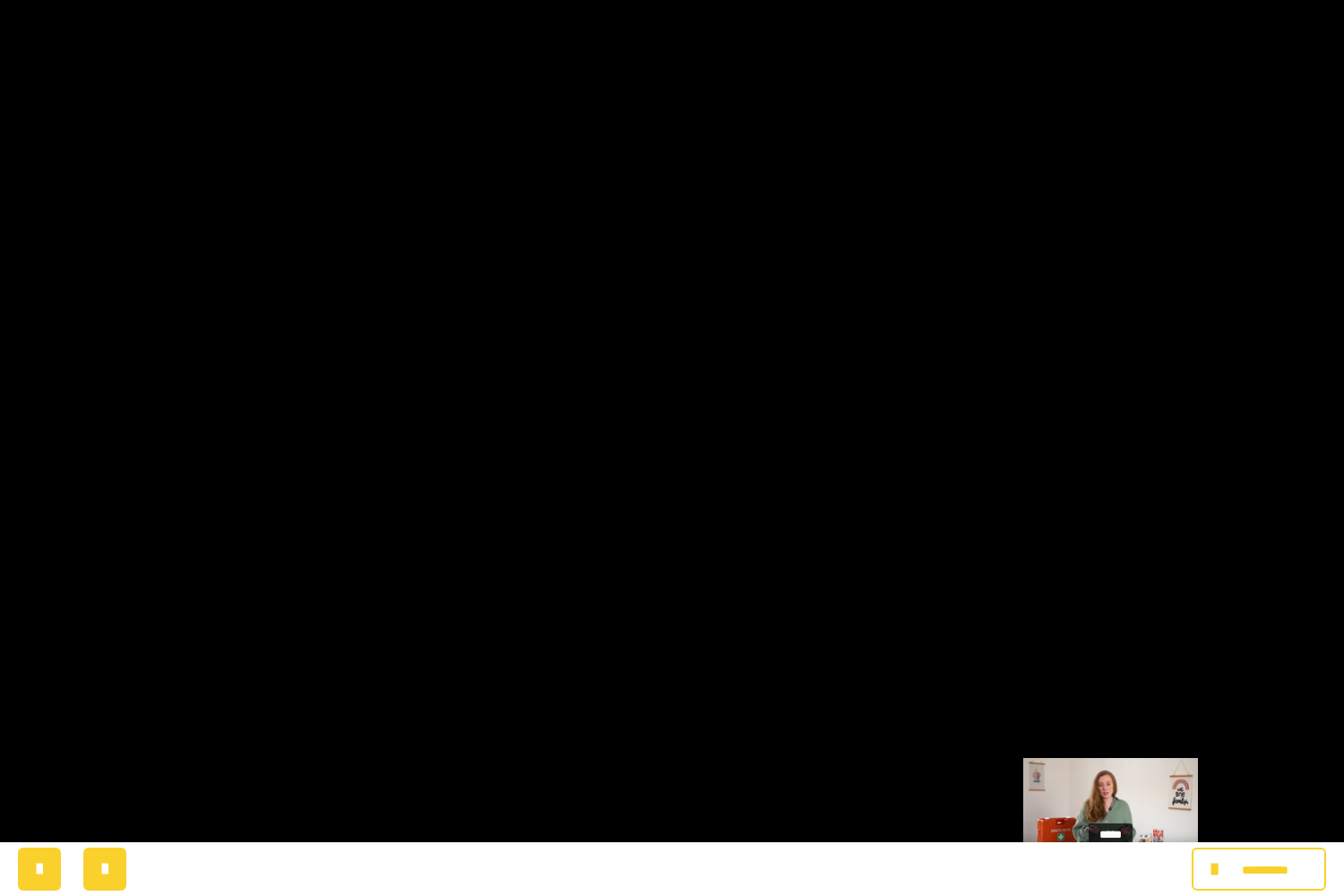click on "*****" at bounding box center (650, 876) 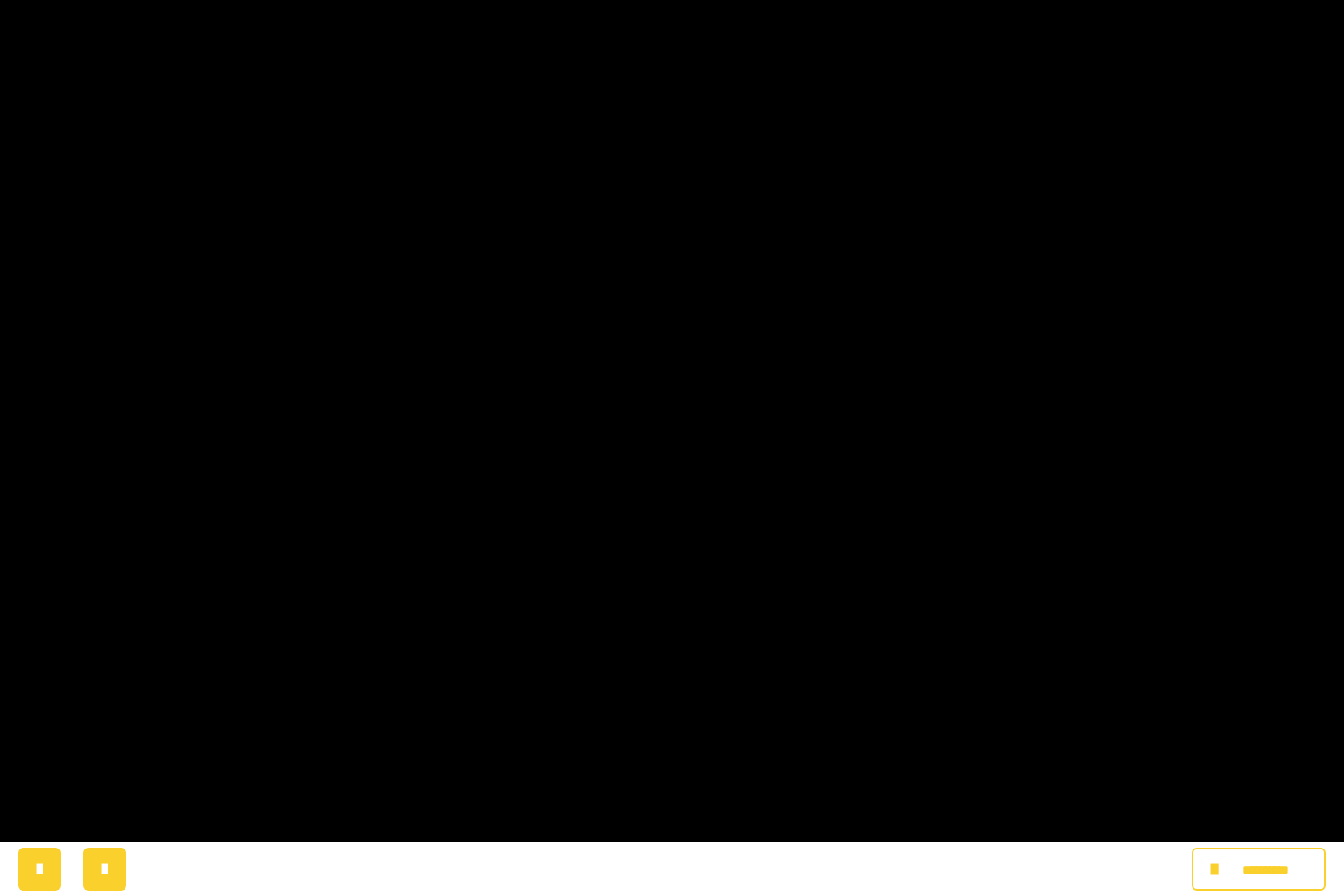 click at bounding box center (672, 448) 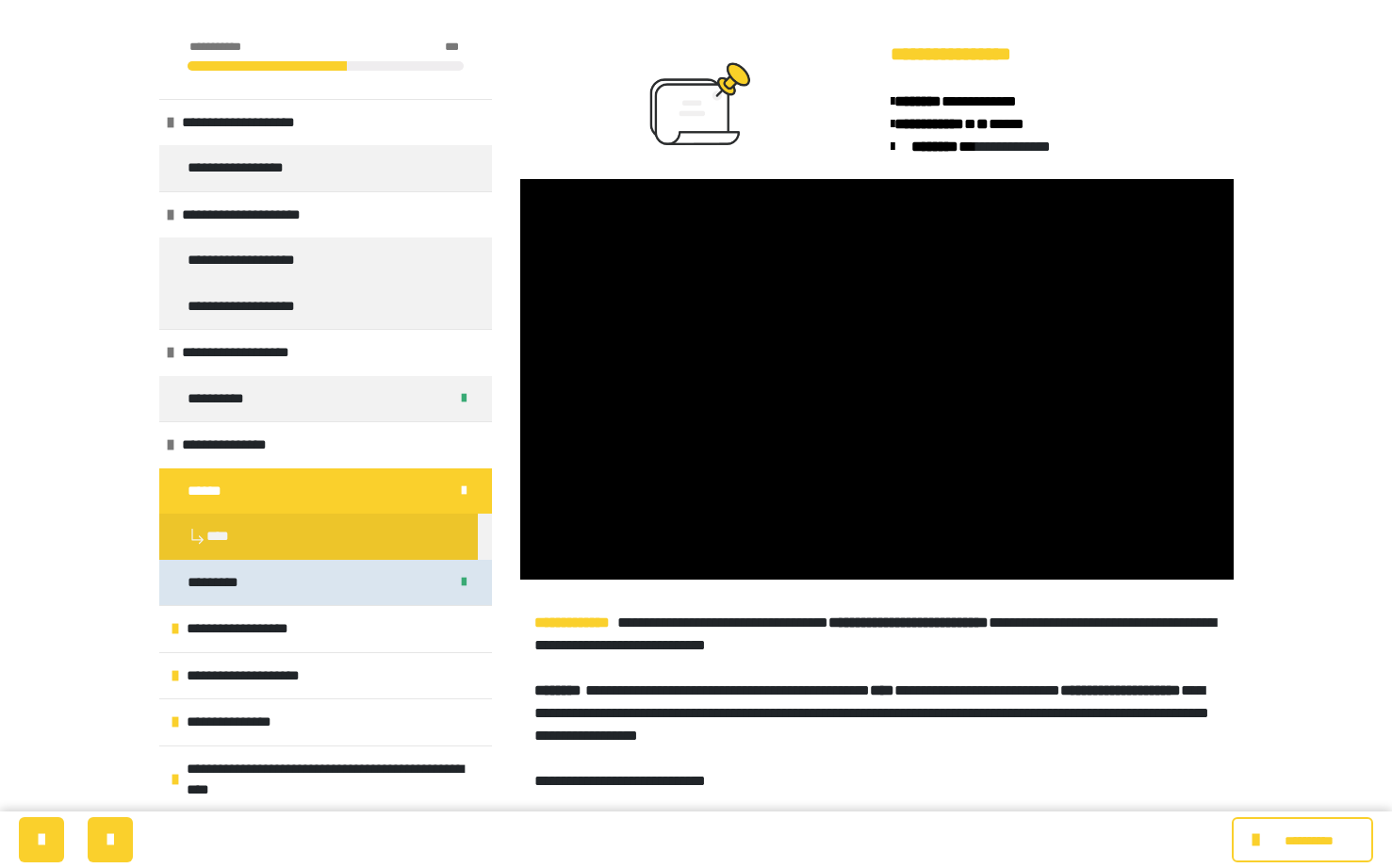 click on "*********" at bounding box center [325, 582] 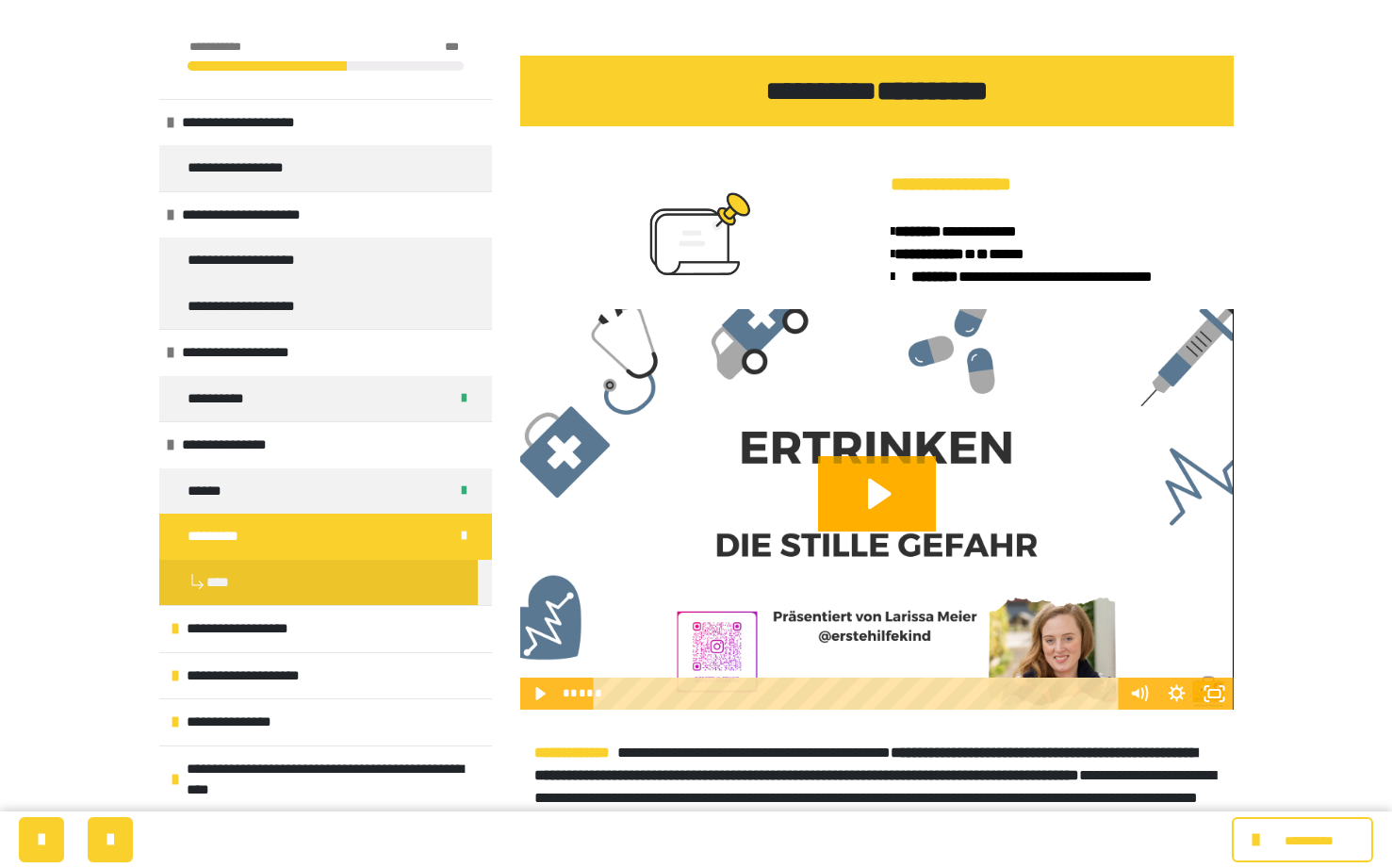 scroll, scrollTop: 532, scrollLeft: 0, axis: vertical 